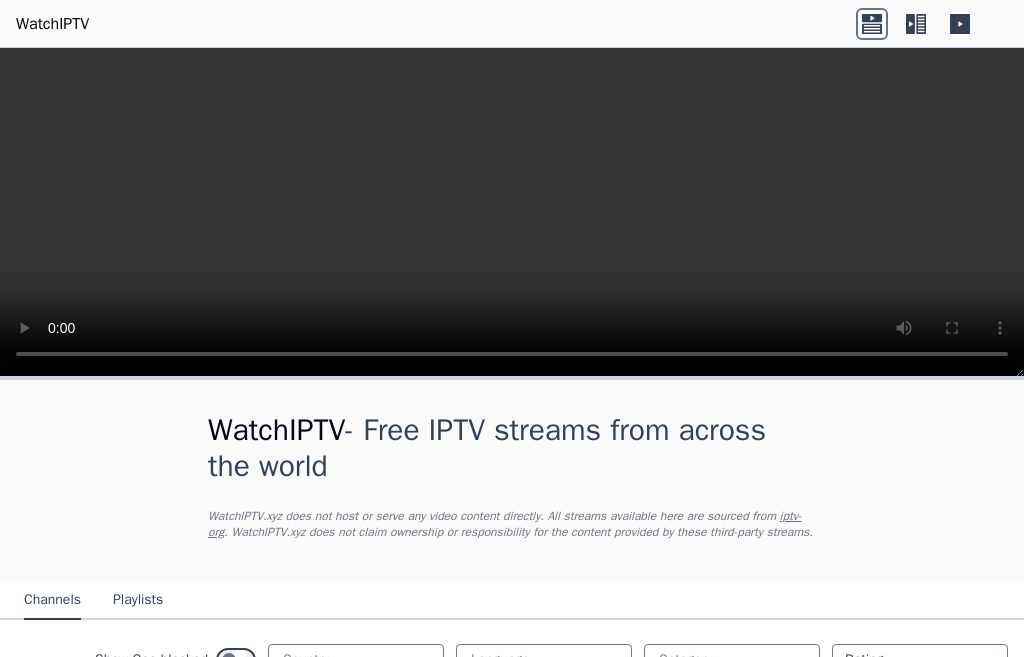 scroll, scrollTop: 0, scrollLeft: 0, axis: both 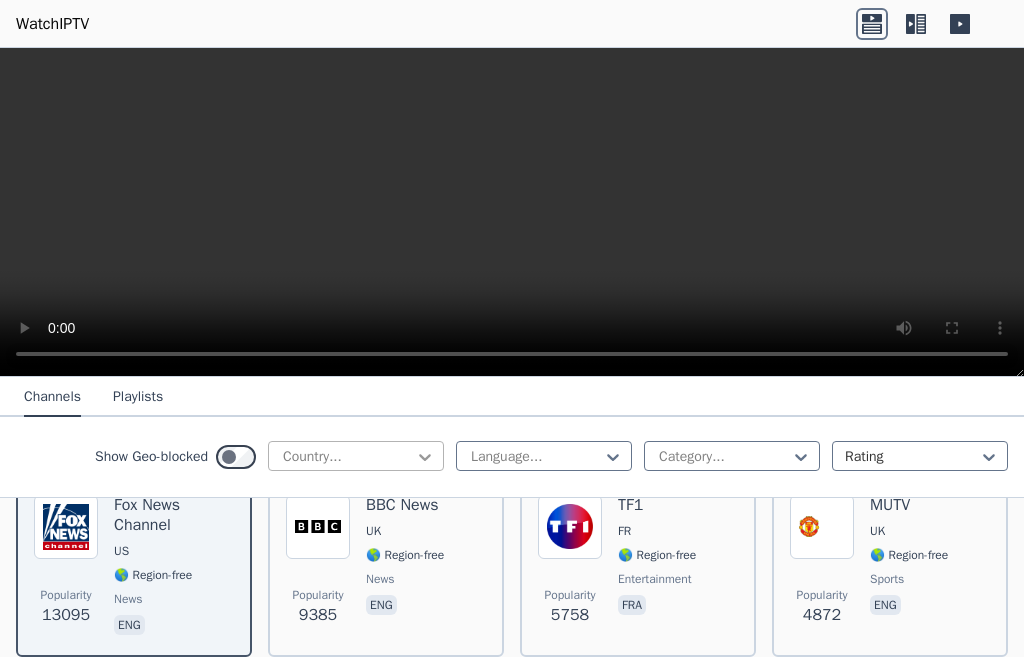 click 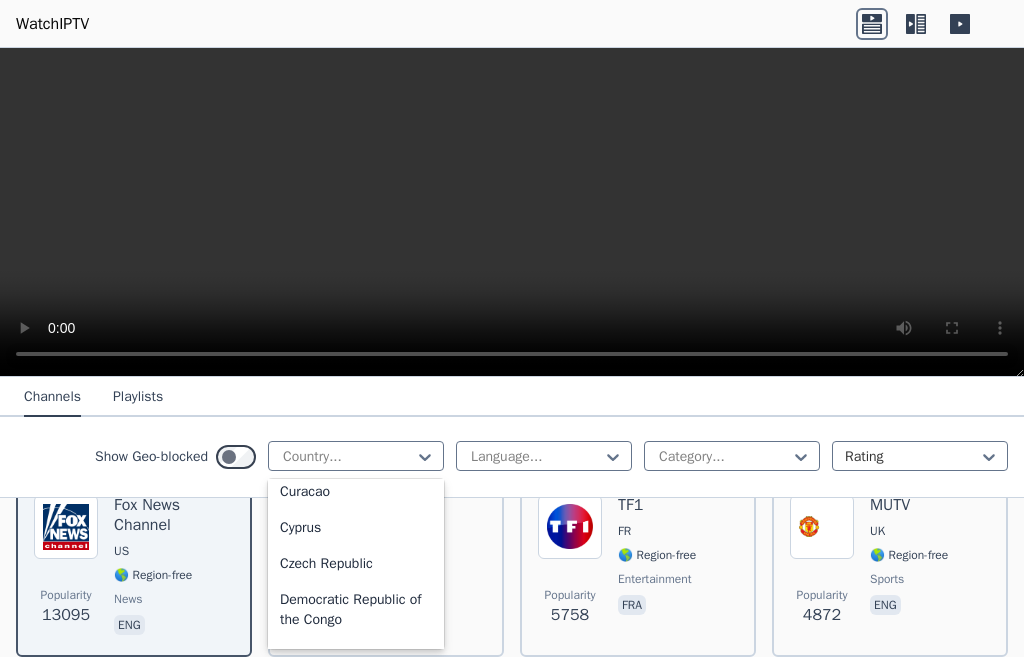 scroll, scrollTop: 1700, scrollLeft: 0, axis: vertical 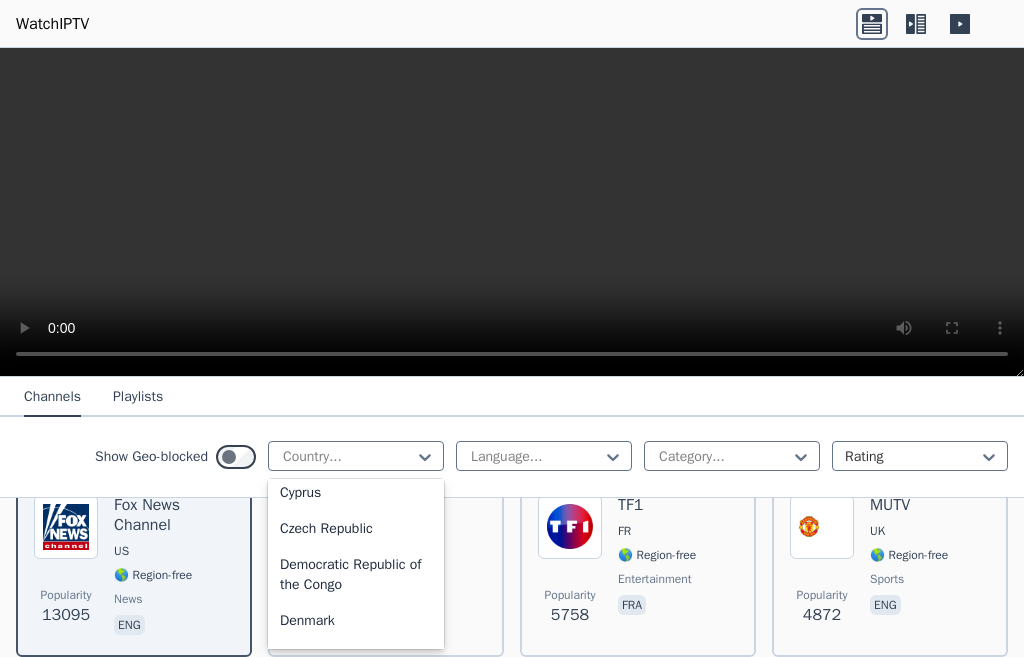 click on "Costa Rica" at bounding box center (356, 349) 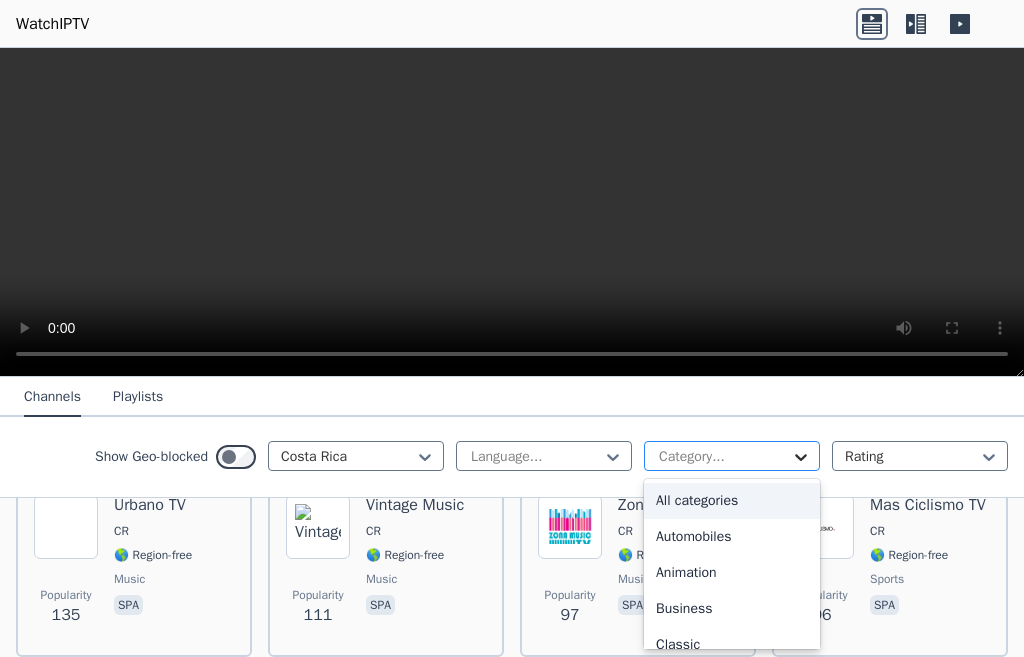 click 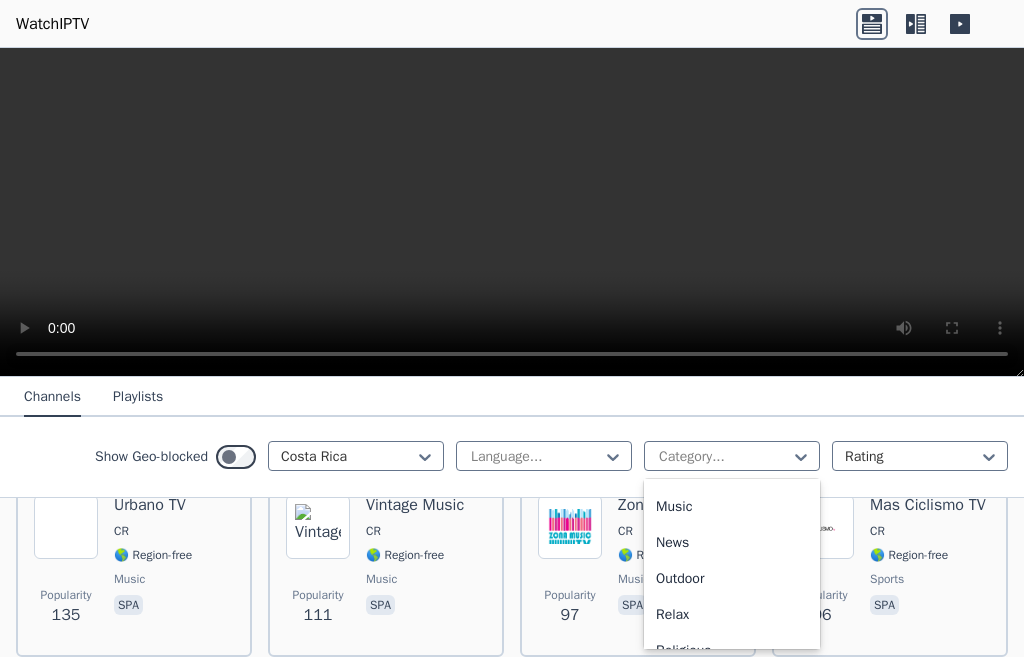 scroll, scrollTop: 600, scrollLeft: 0, axis: vertical 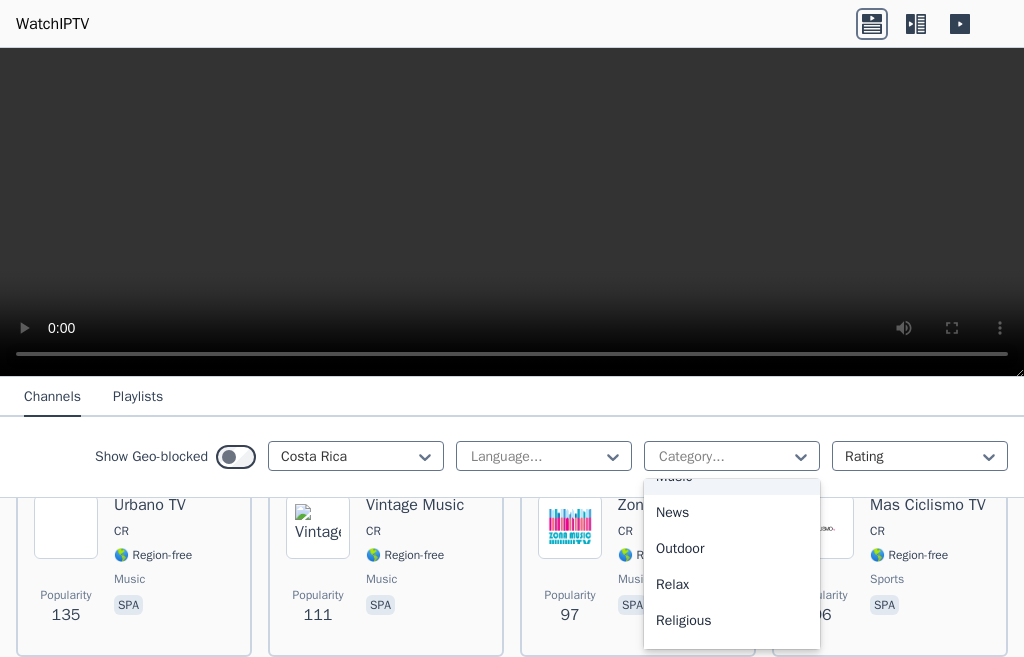 click on "Music" at bounding box center (732, 477) 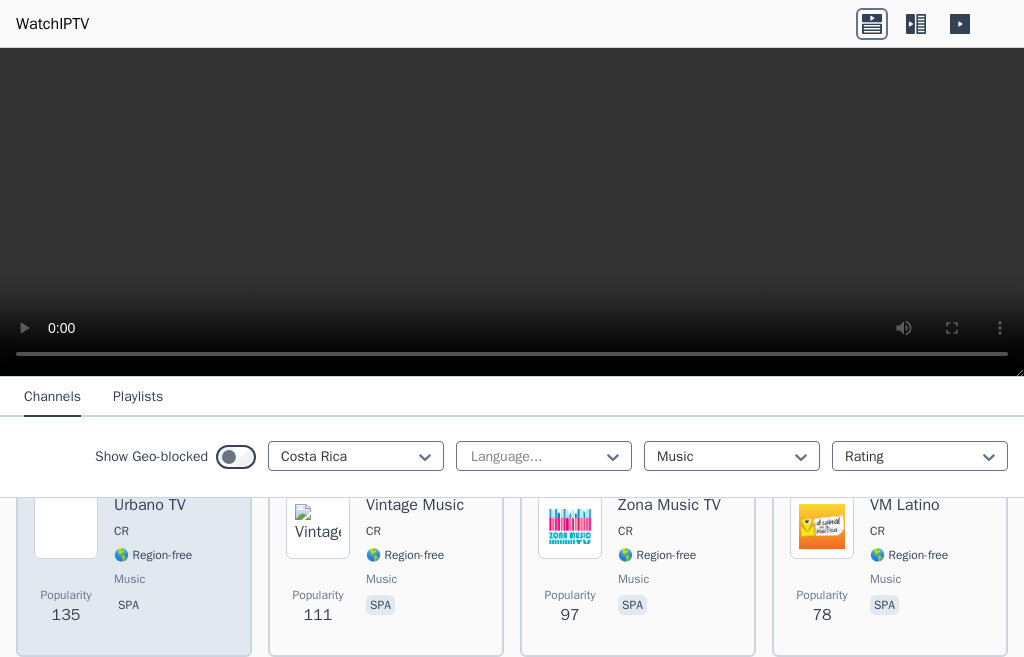 click on "music" at bounding box center [129, 579] 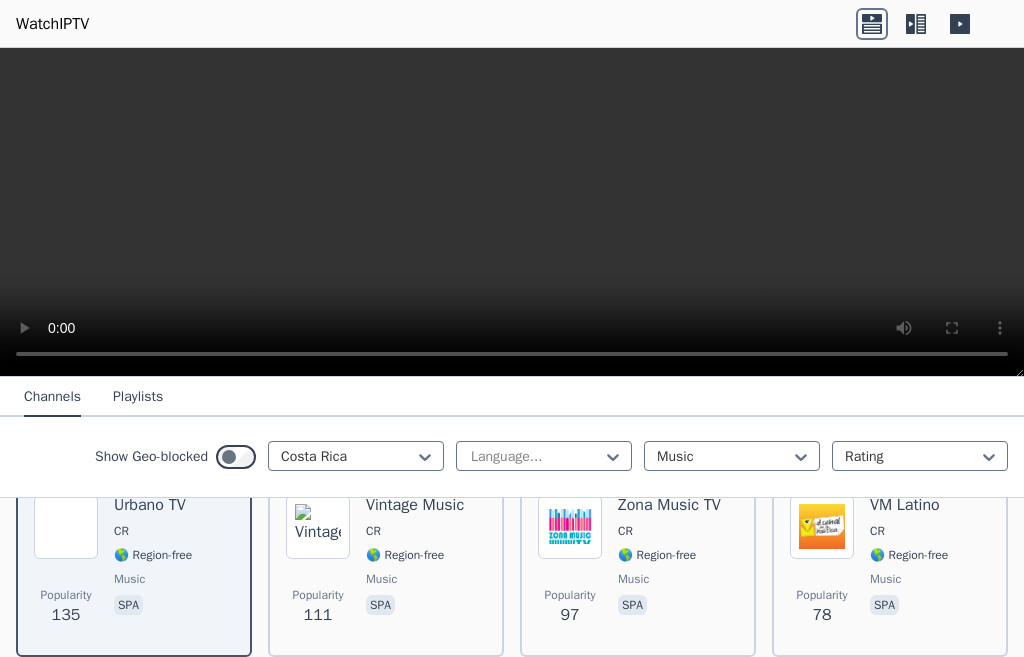 type 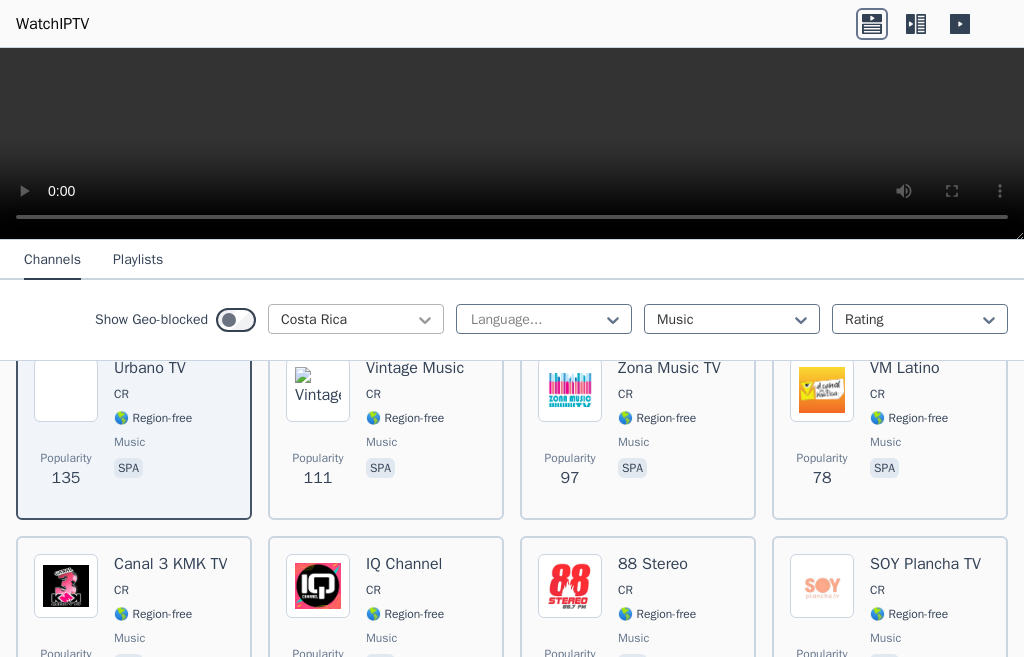 click 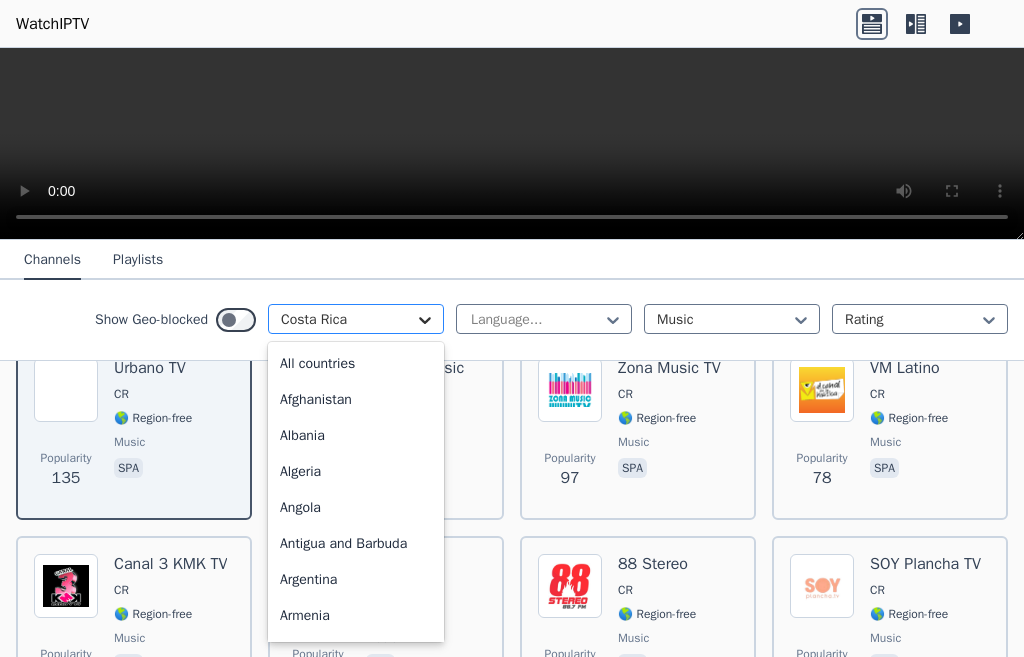 scroll, scrollTop: 1573, scrollLeft: 0, axis: vertical 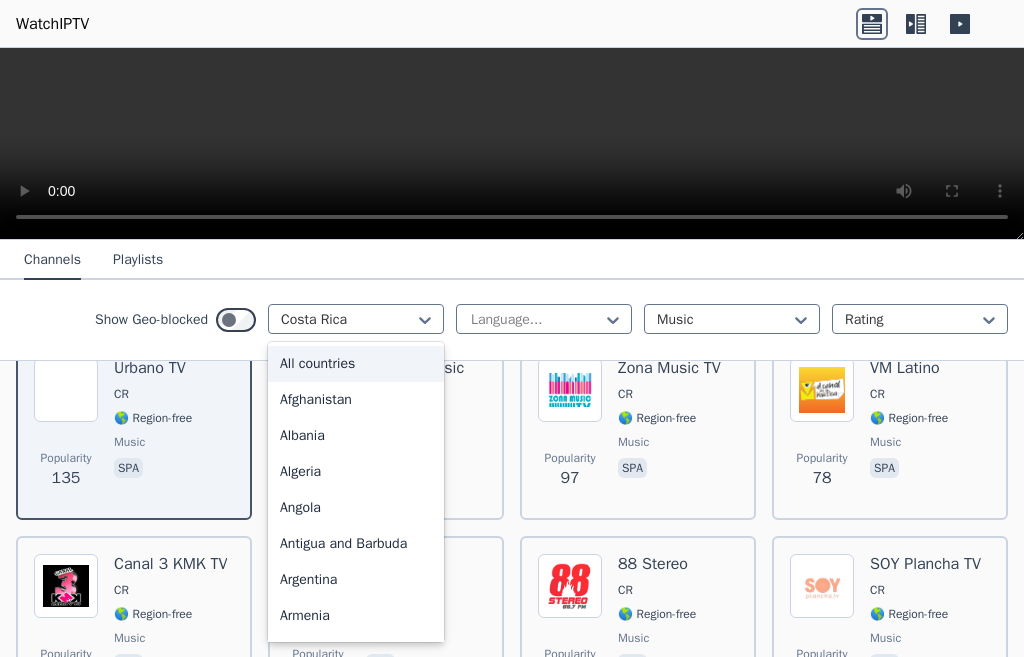click on "All countries" at bounding box center (356, 364) 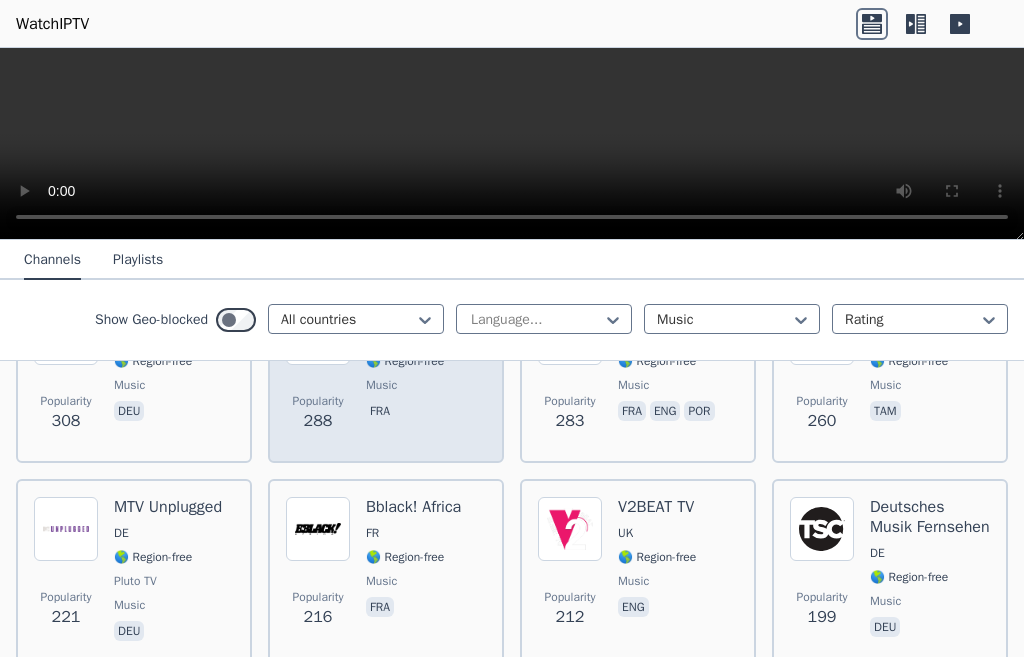scroll, scrollTop: 1140, scrollLeft: 0, axis: vertical 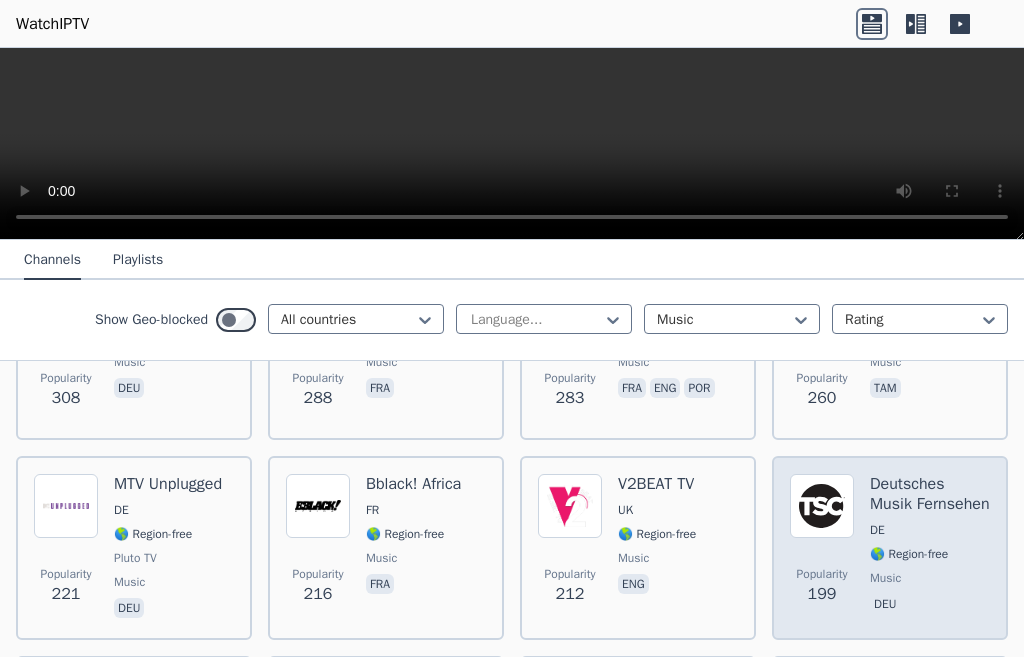 click on "Popularity 199" at bounding box center [822, 548] 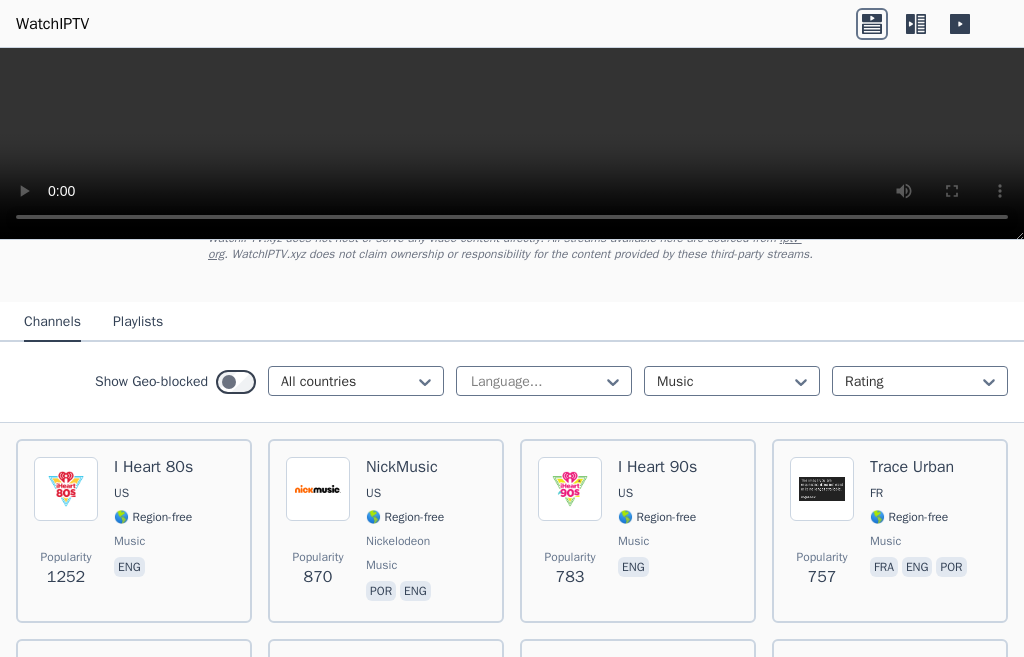 scroll, scrollTop: 140, scrollLeft: 0, axis: vertical 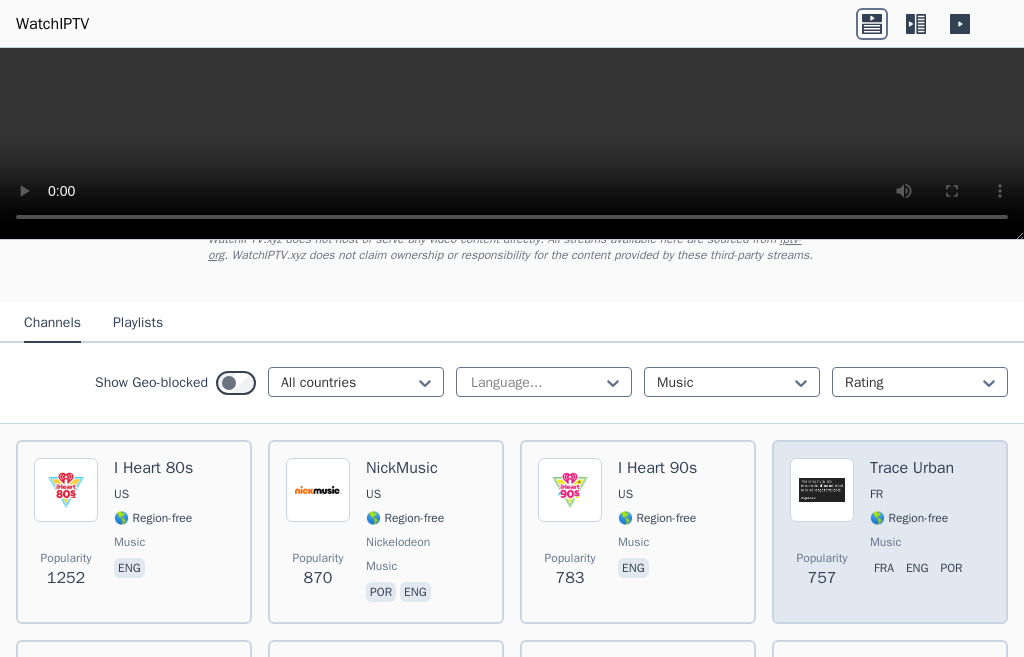 click on "music" at bounding box center (885, 542) 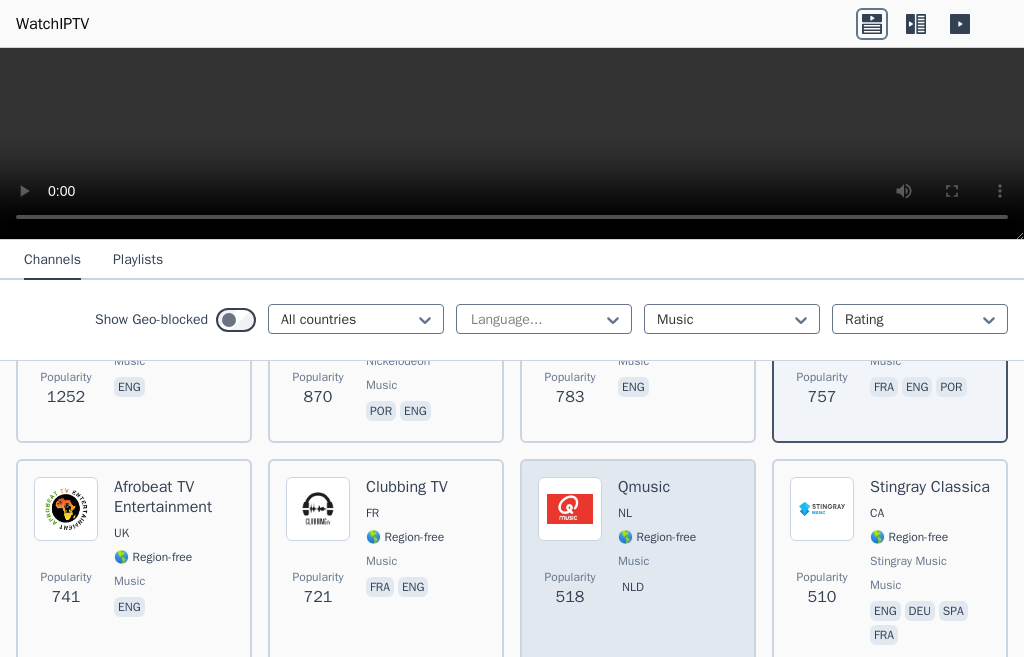 scroll, scrollTop: 340, scrollLeft: 0, axis: vertical 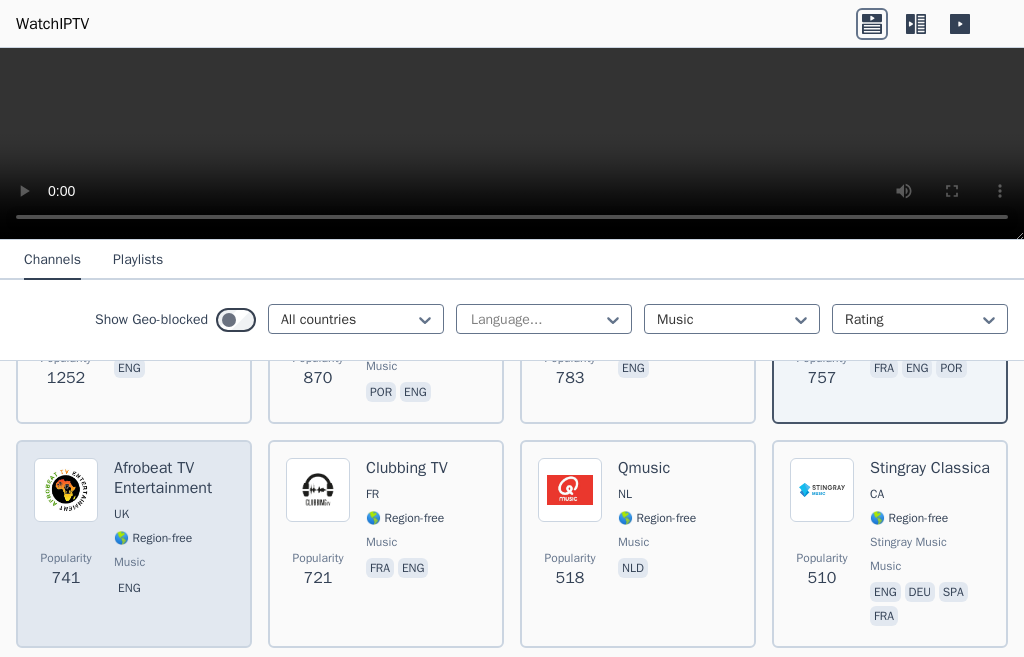 click on "🌎 Region-free" at bounding box center [153, 538] 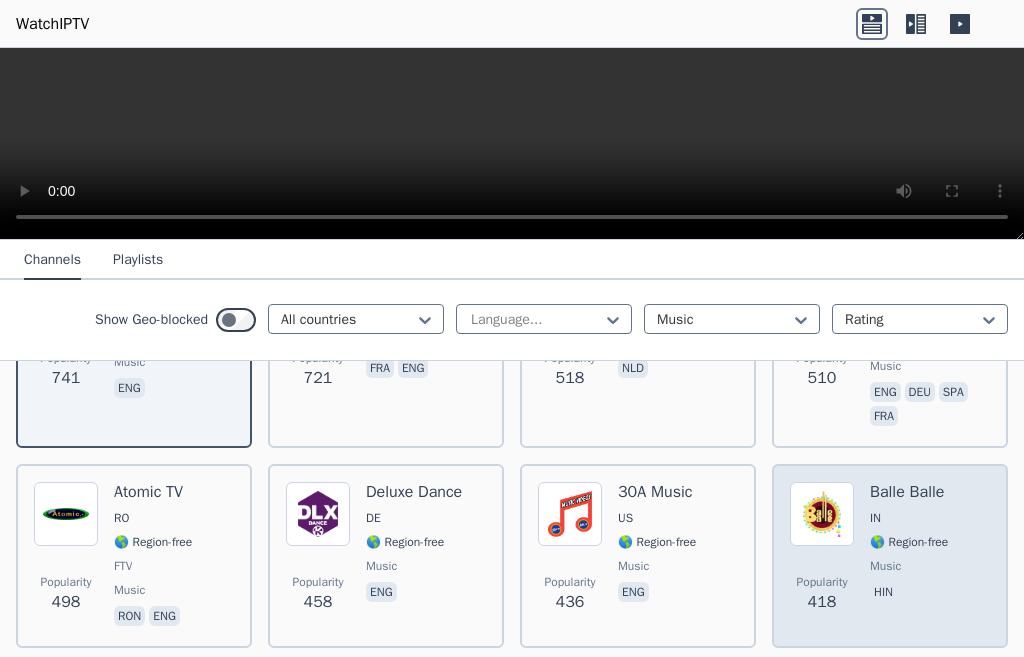 scroll, scrollTop: 640, scrollLeft: 0, axis: vertical 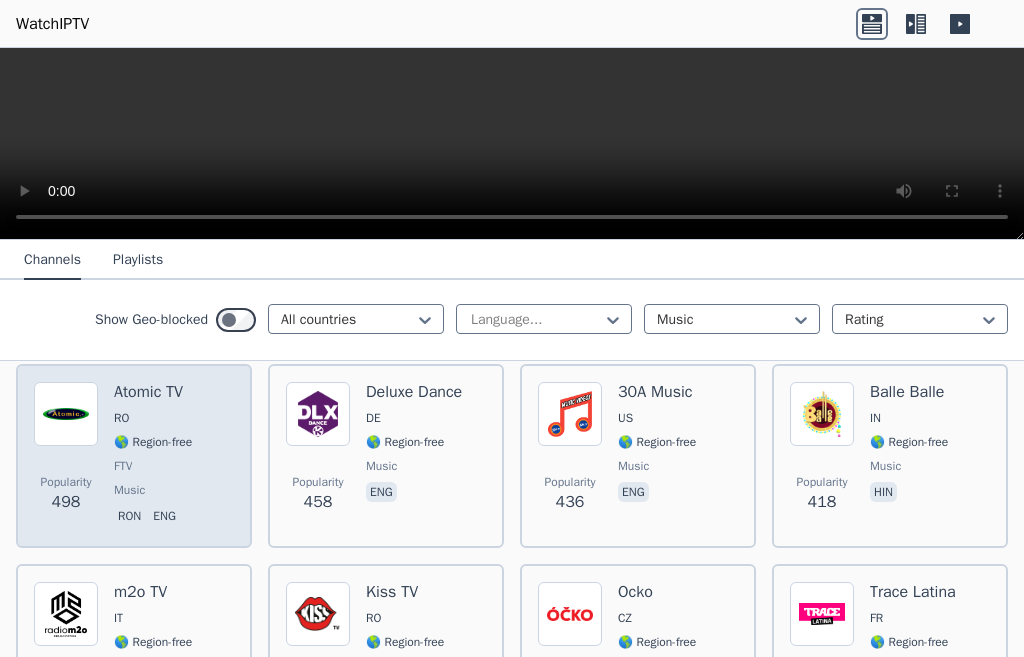 click on "Popularity 498 Atomic TV RO 🌎 Region-free FTV music ron eng" at bounding box center [134, 456] 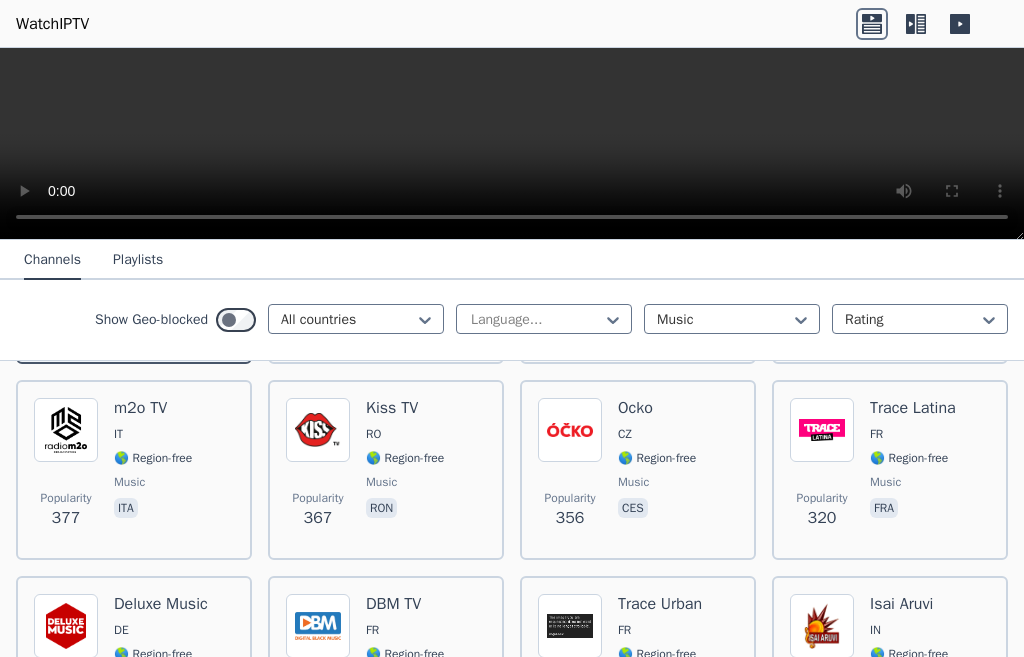 scroll, scrollTop: 840, scrollLeft: 0, axis: vertical 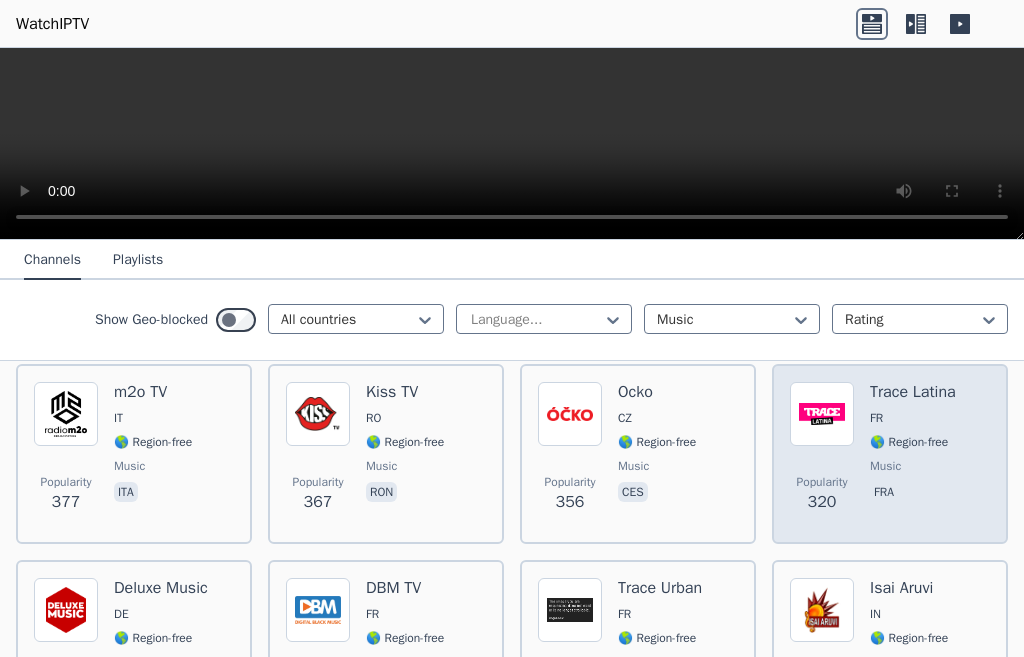 click on "Popularity 320 Trace Latina FR 🌎 Region-free music fra" at bounding box center [890, 454] 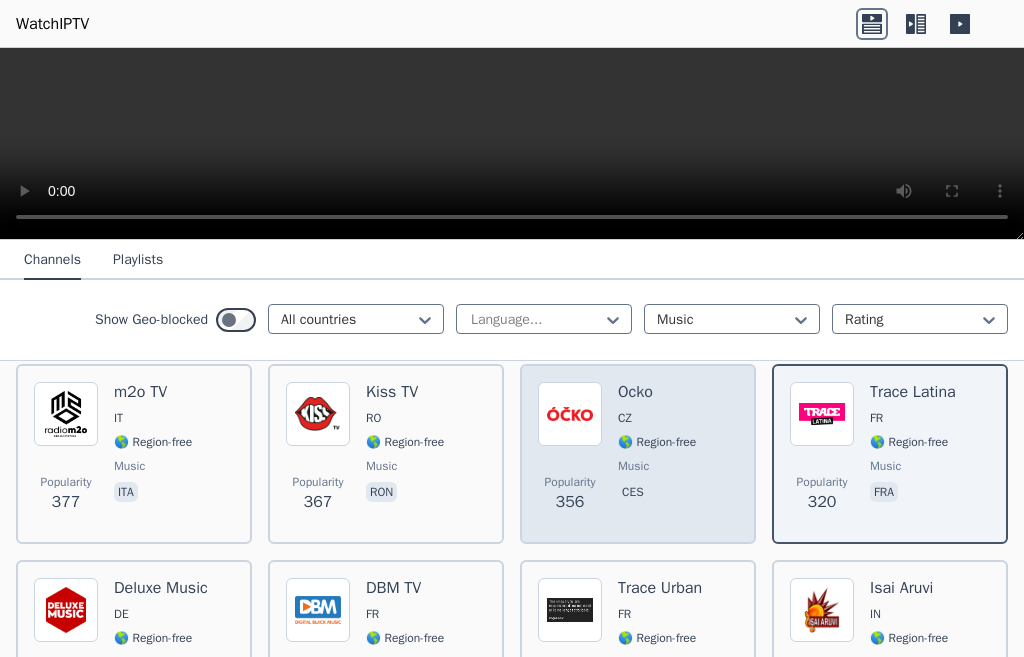 click on "ces" at bounding box center (633, 492) 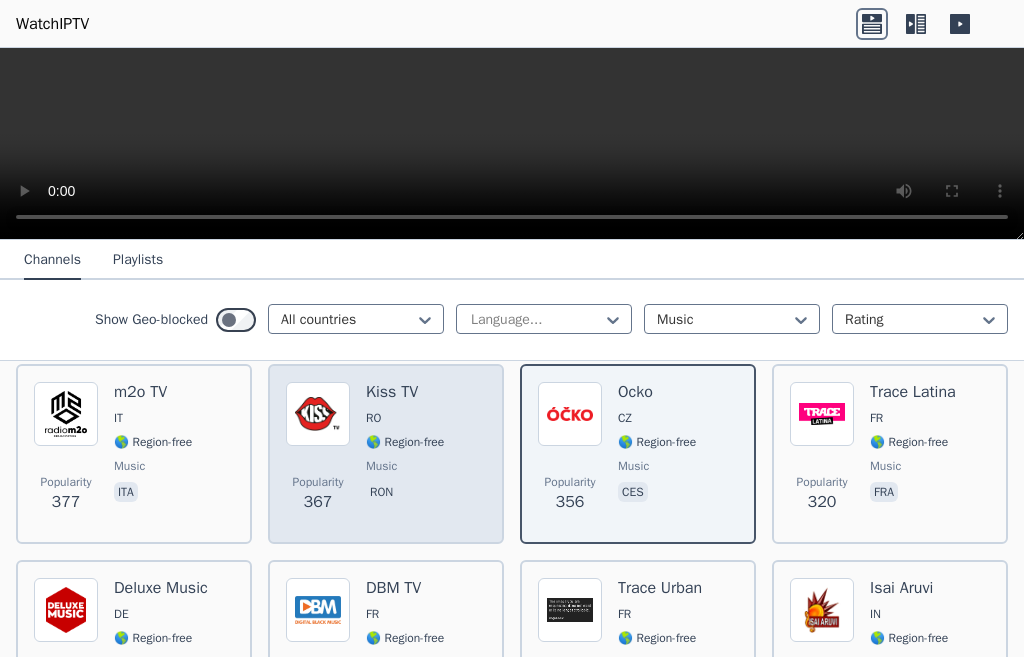 click on "Popularity 367 Kiss TV RO 🌎 Region-free music ron" at bounding box center [386, 454] 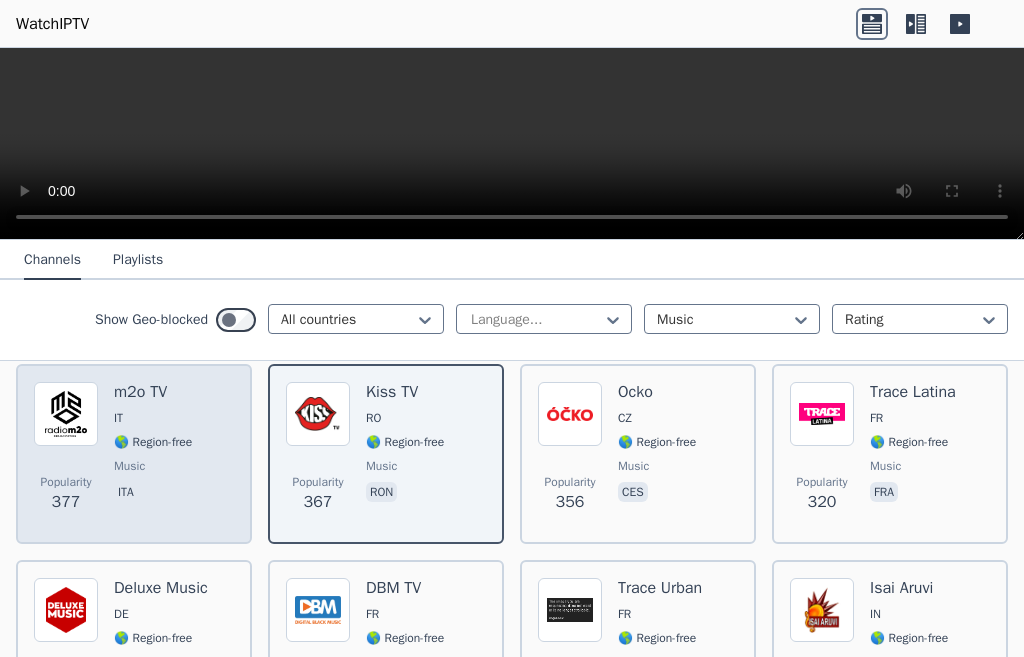 click on "m2o TV IT 🌎 Region-free music ita" at bounding box center (153, 454) 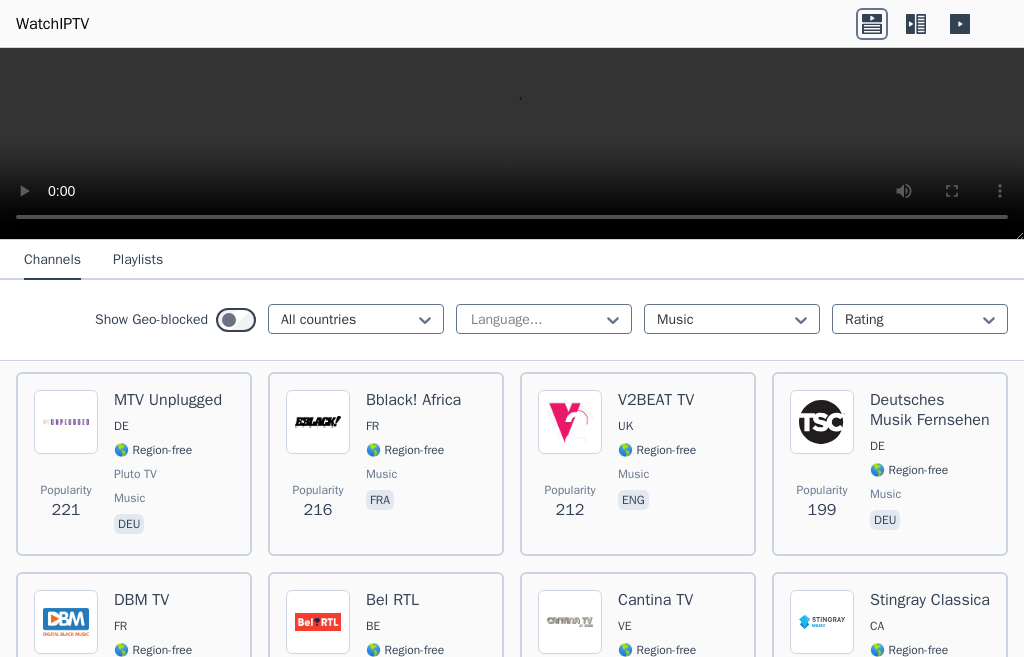 scroll, scrollTop: 1240, scrollLeft: 0, axis: vertical 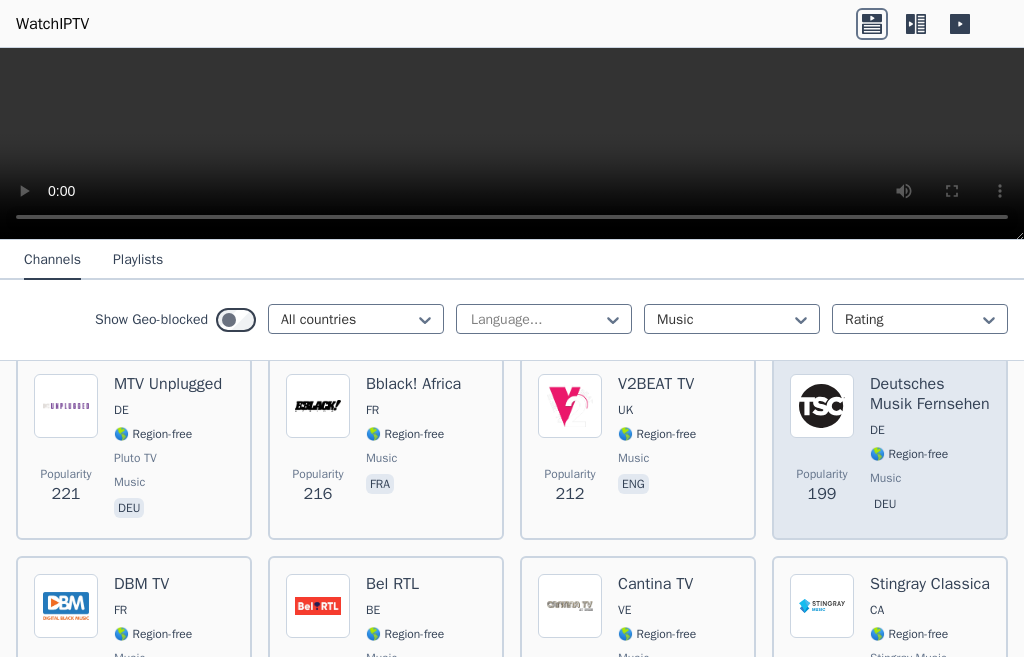 click on "Popularity 199 Deutsches Musik Fernsehen DE 🌎 Region-free music deu" at bounding box center (890, 448) 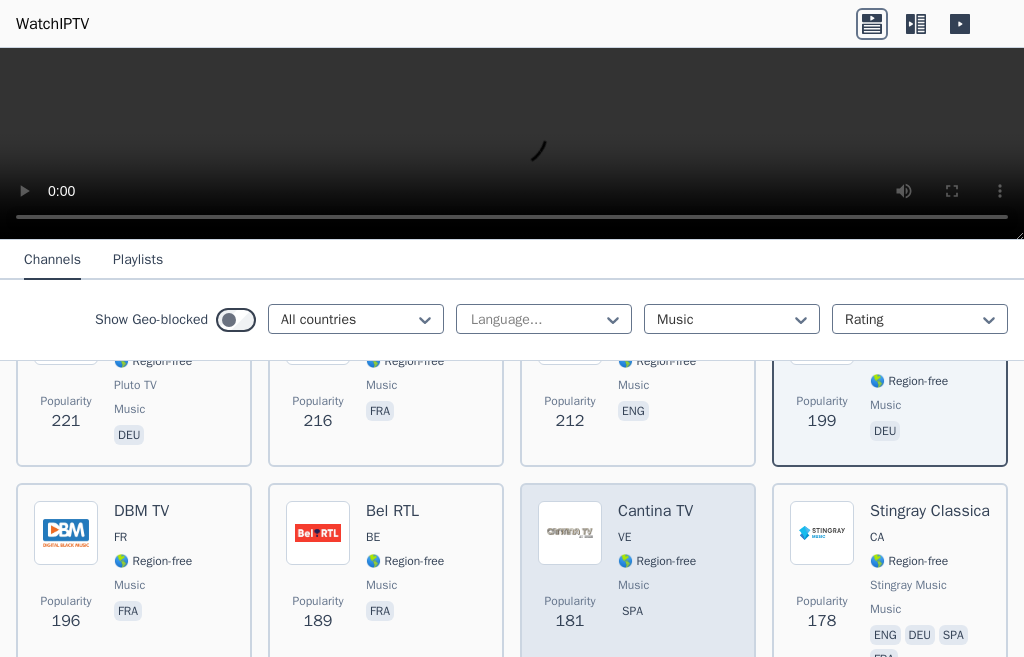 scroll, scrollTop: 1440, scrollLeft: 0, axis: vertical 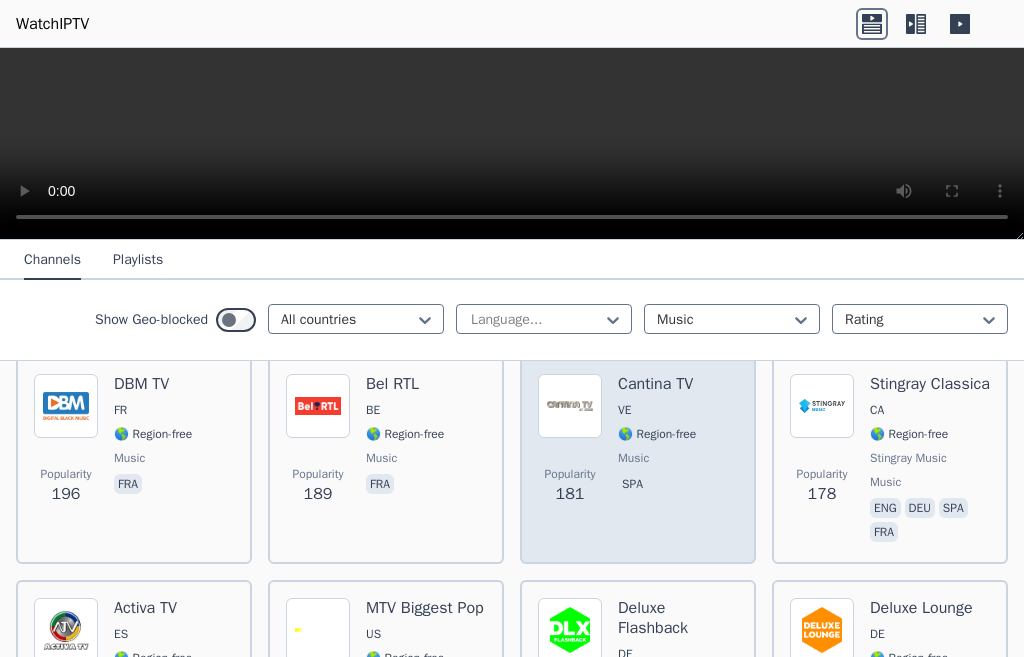 click on "Popularity 181 Cantina TV VE 🌎 Region-free music spa" at bounding box center (638, 460) 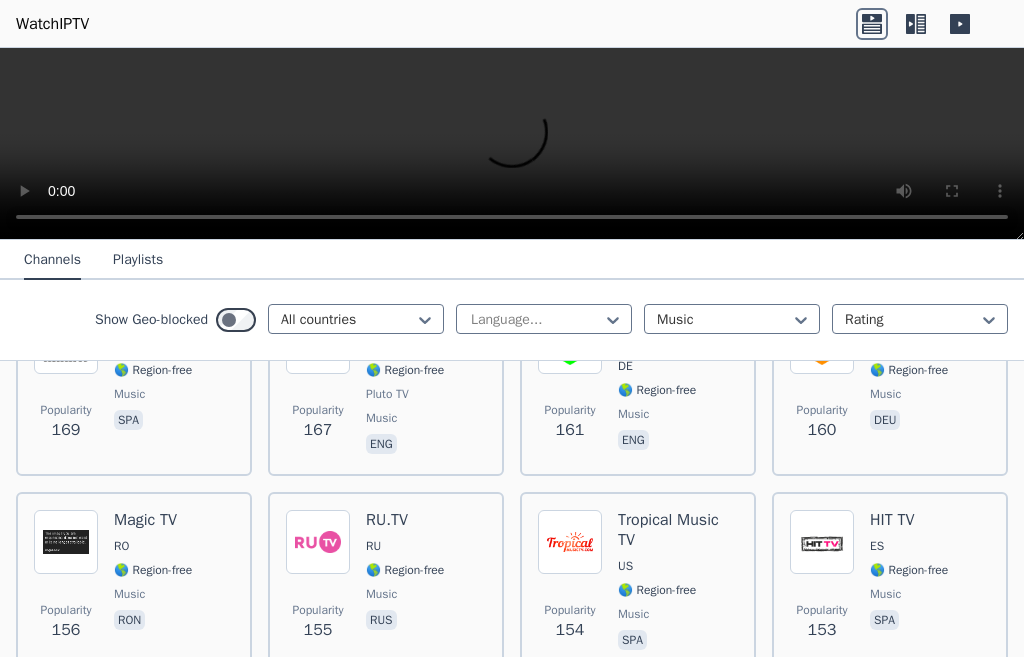 scroll, scrollTop: 1740, scrollLeft: 0, axis: vertical 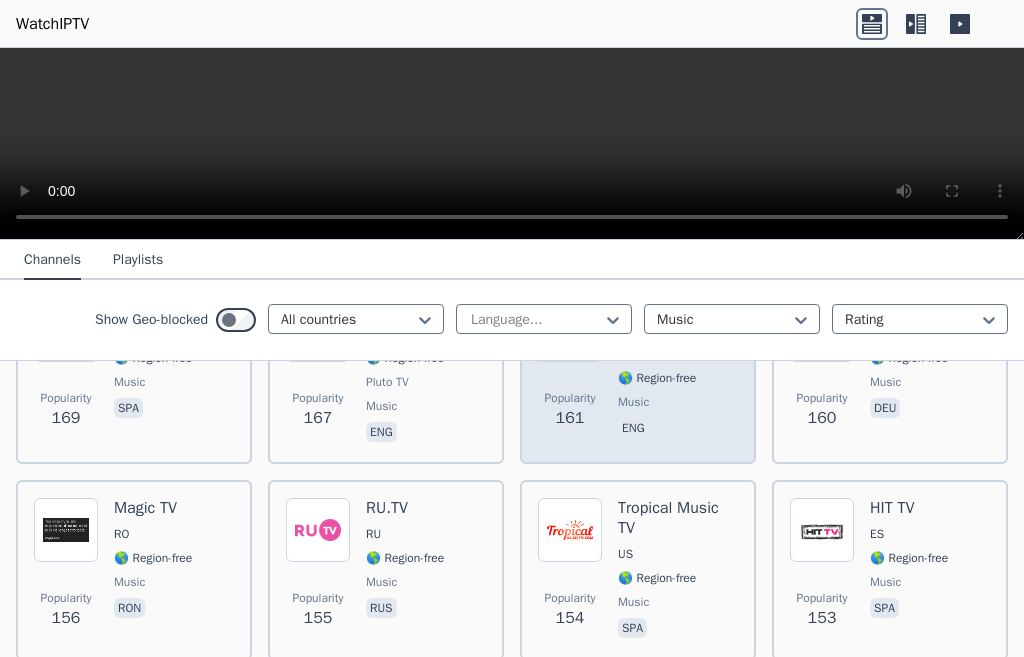 click on "music" at bounding box center [633, 402] 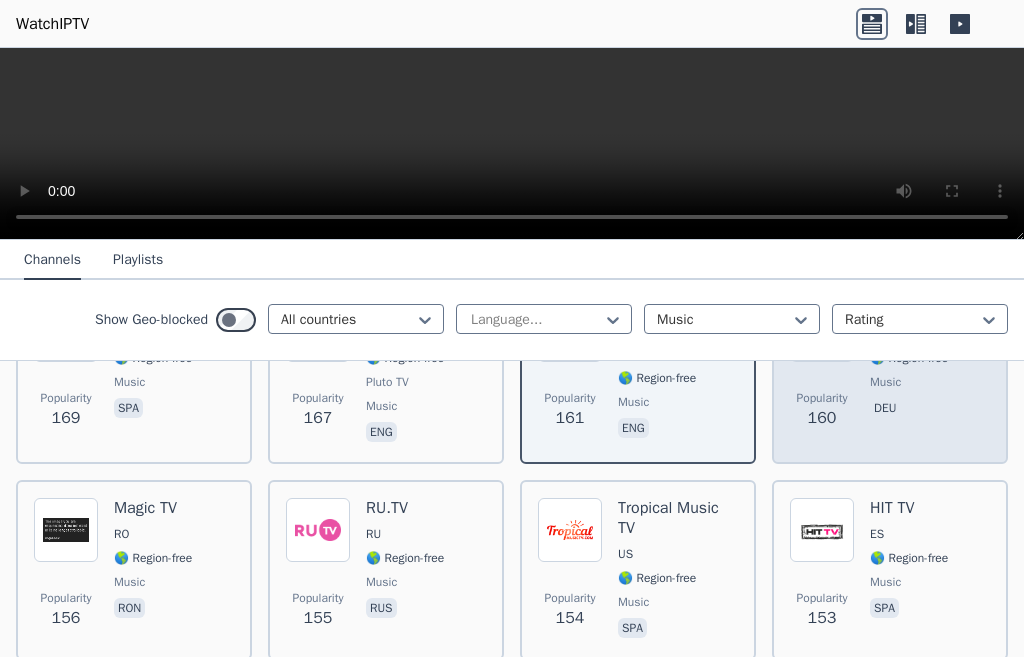 click on "Deluxe Lounge DE 🌎 Region-free music deu" at bounding box center (921, 372) 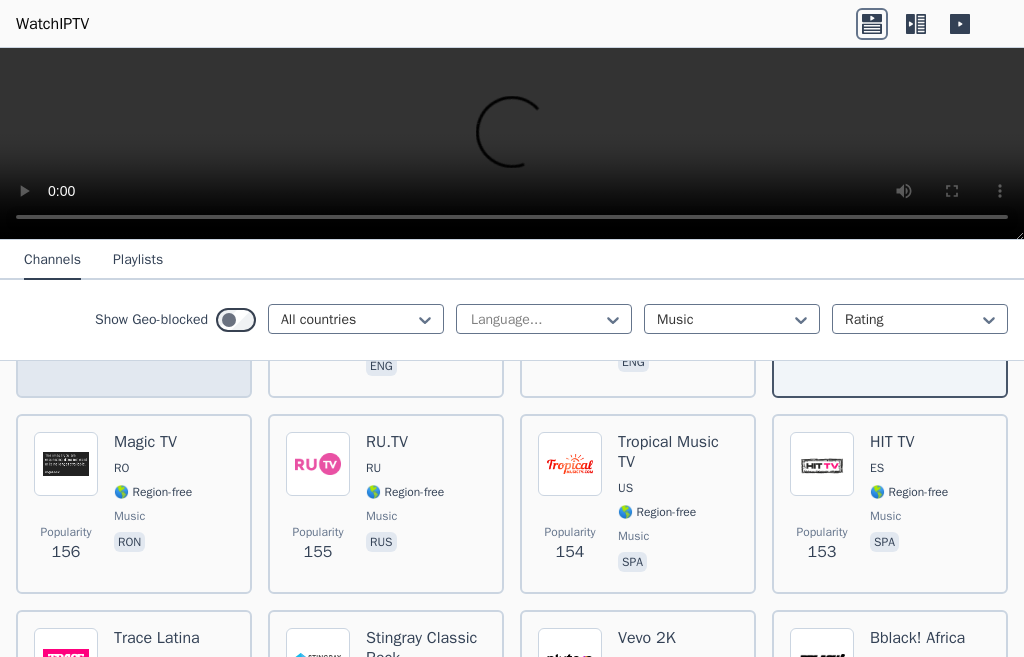 scroll, scrollTop: 1840, scrollLeft: 0, axis: vertical 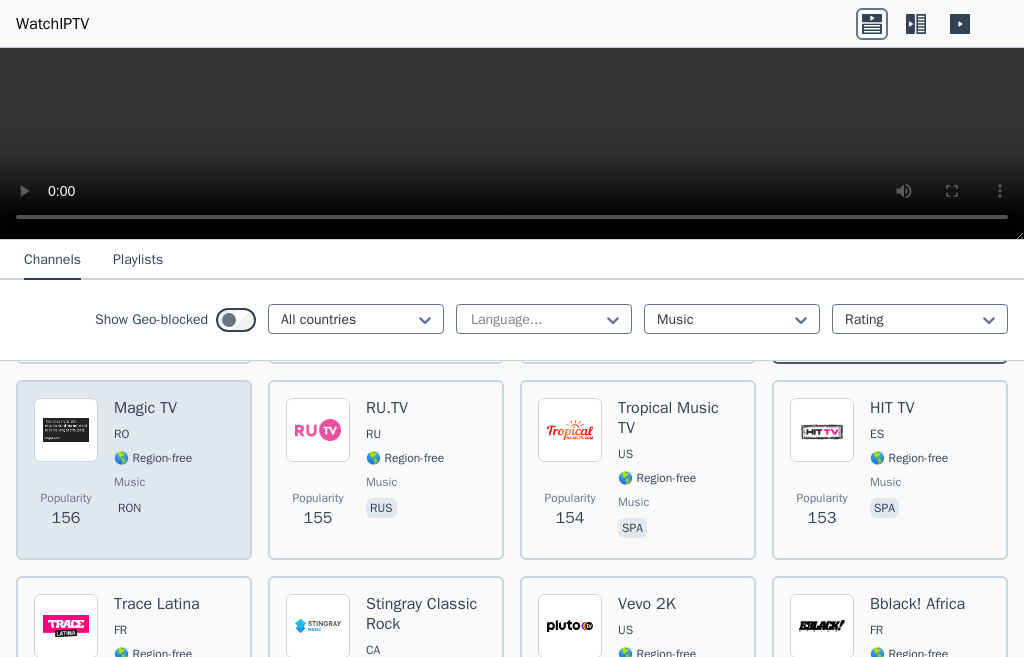 click on "Magic TV RO 🌎 Region-free music ron" at bounding box center [153, 470] 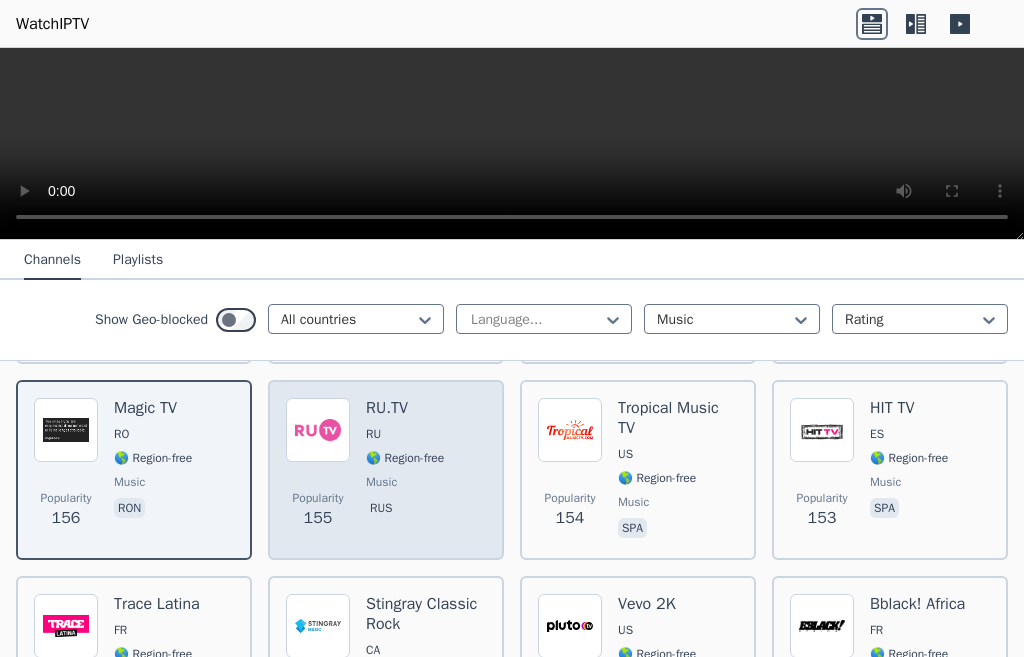 click on "music" at bounding box center [381, 482] 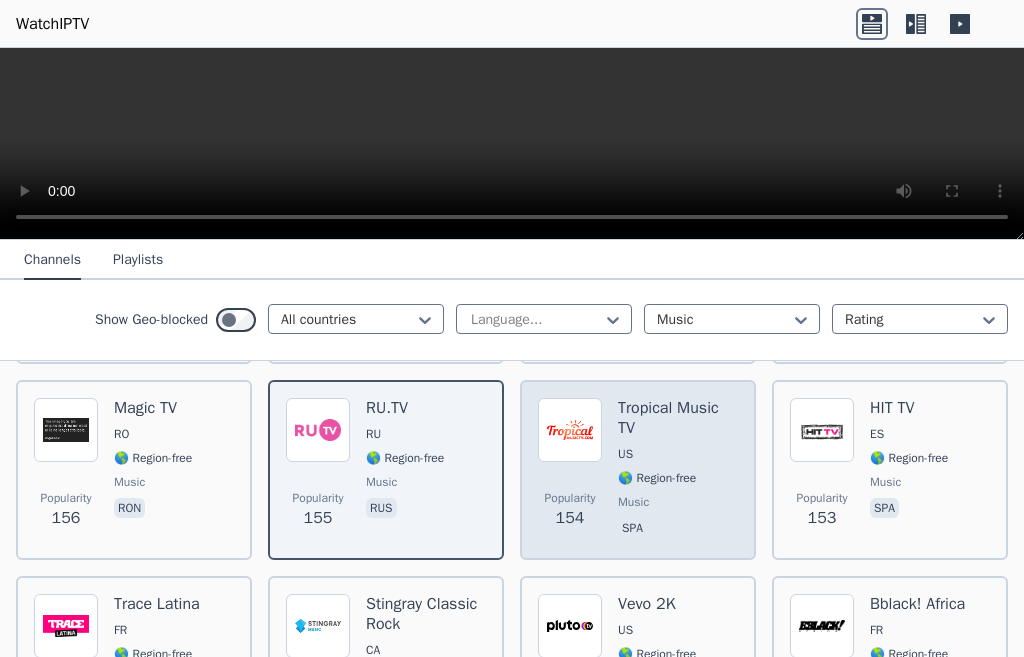 click on "Tropical Music TV US 🌎 Region-free music spa" at bounding box center [678, 470] 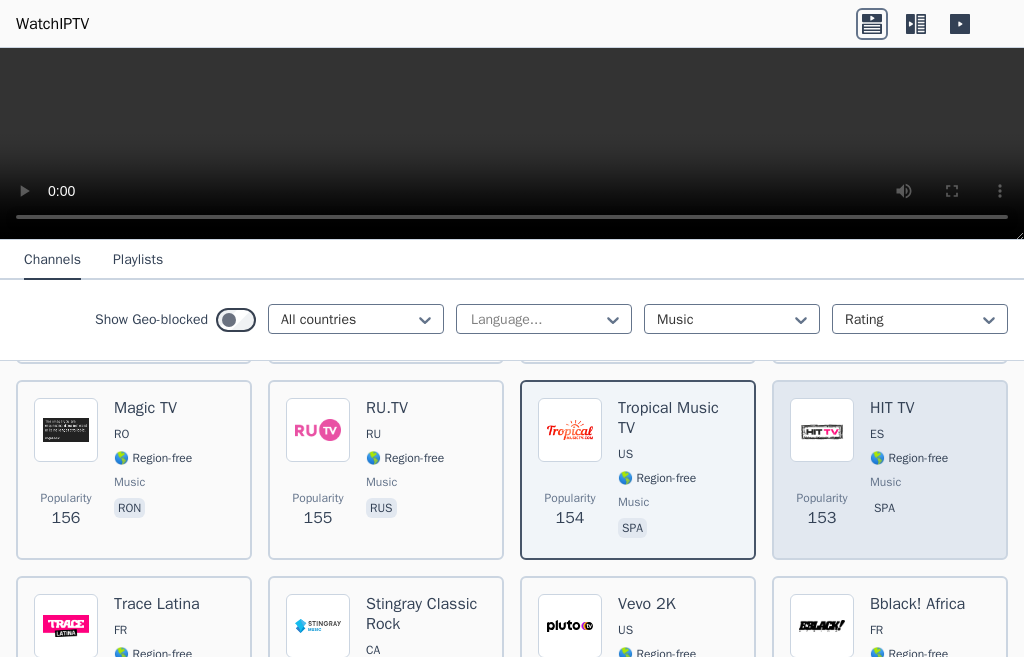 click on "Popularity 153" at bounding box center (822, 510) 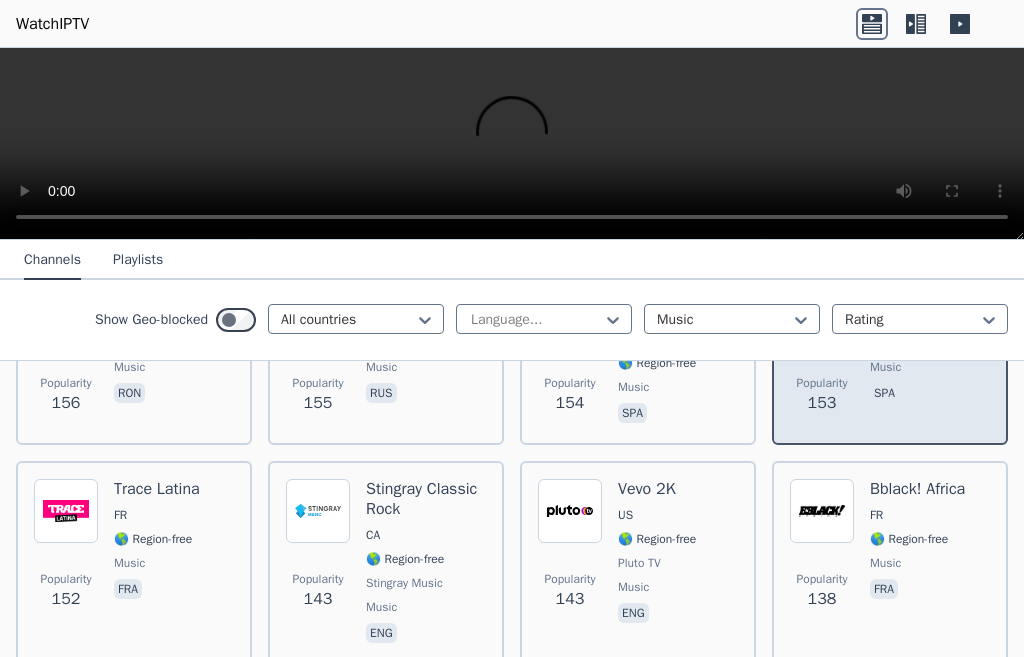scroll, scrollTop: 2040, scrollLeft: 0, axis: vertical 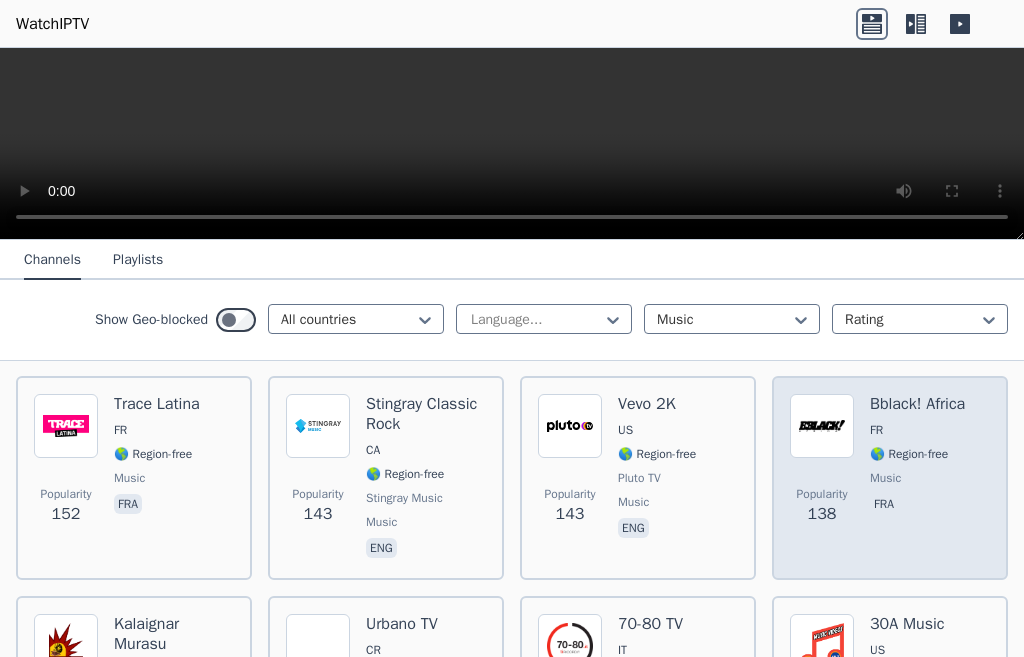 click on "Popularity 138 Bblack! Africa FR 🌎 Region-free music fra" at bounding box center (890, 478) 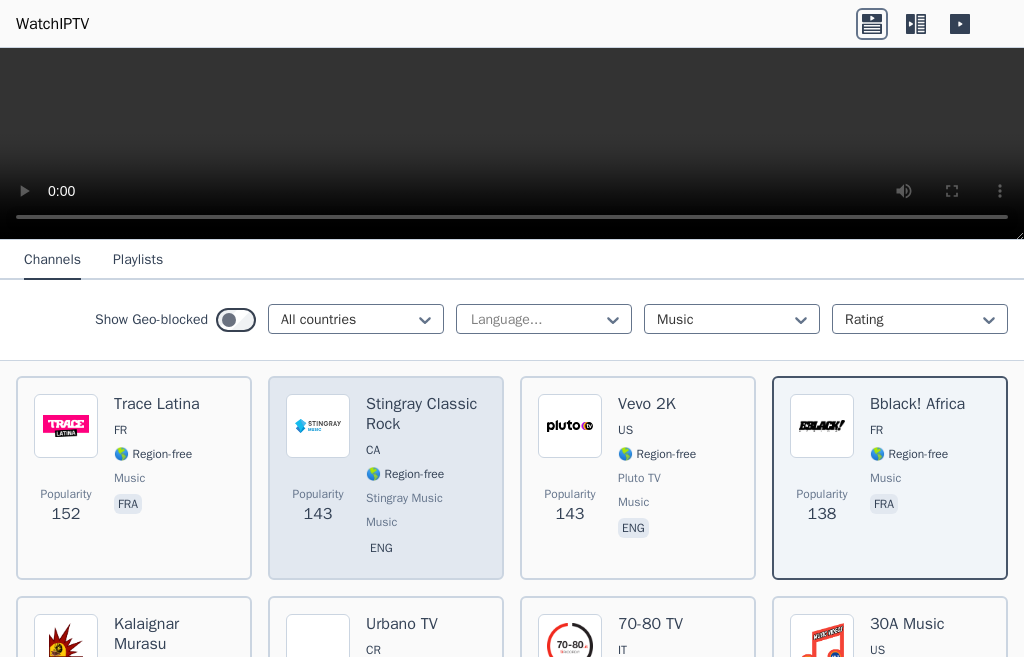 click on "Stingray Music" at bounding box center (404, 498) 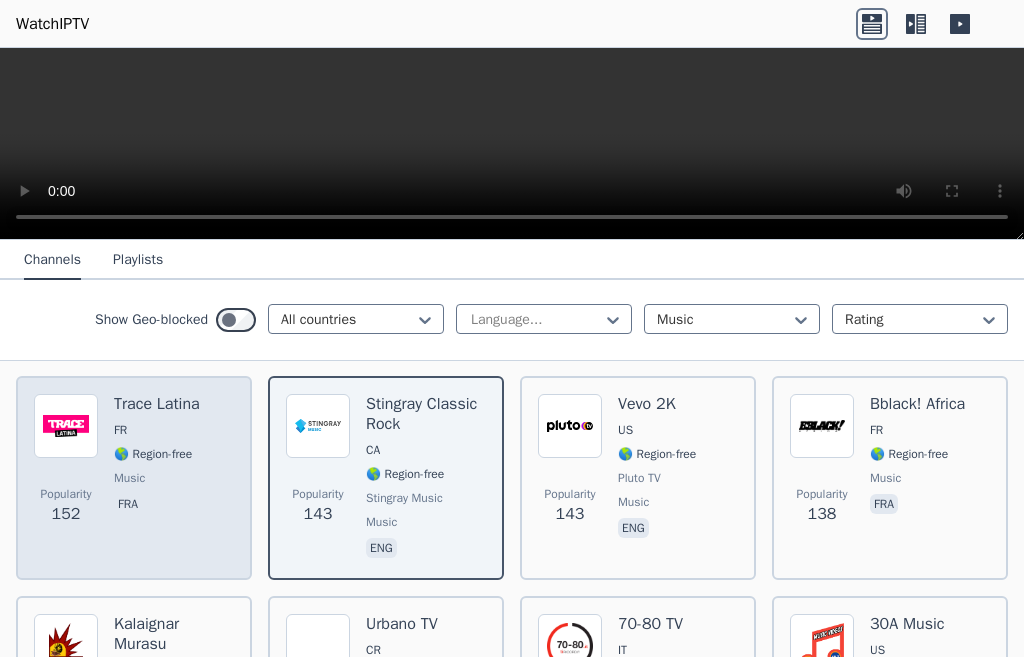 click on "Popularity 152" at bounding box center [66, 506] 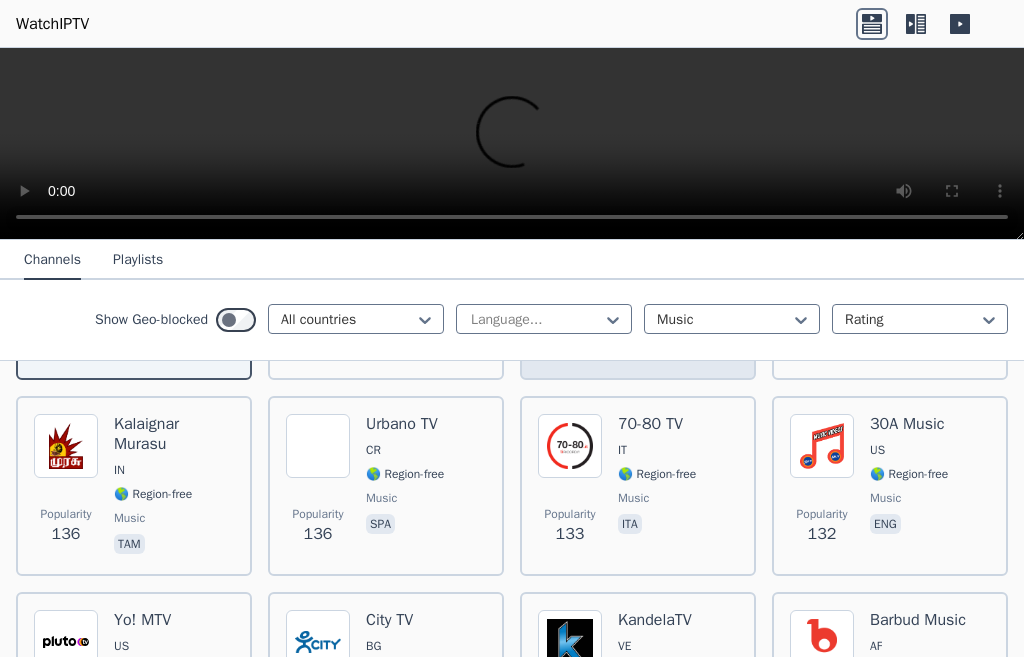 scroll, scrollTop: 2340, scrollLeft: 0, axis: vertical 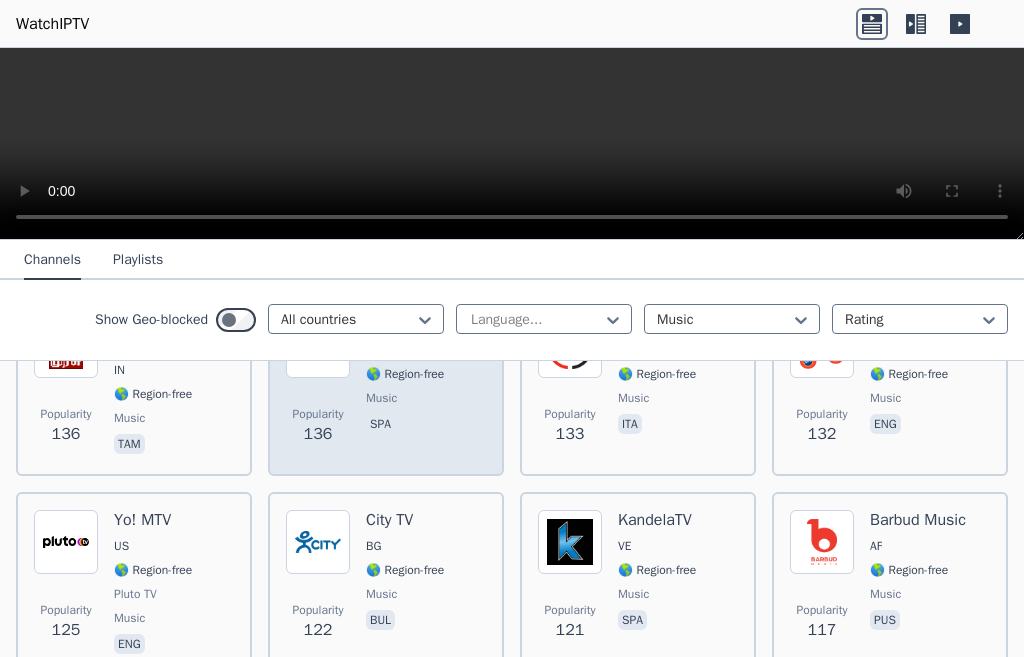 click on "music" at bounding box center (381, 398) 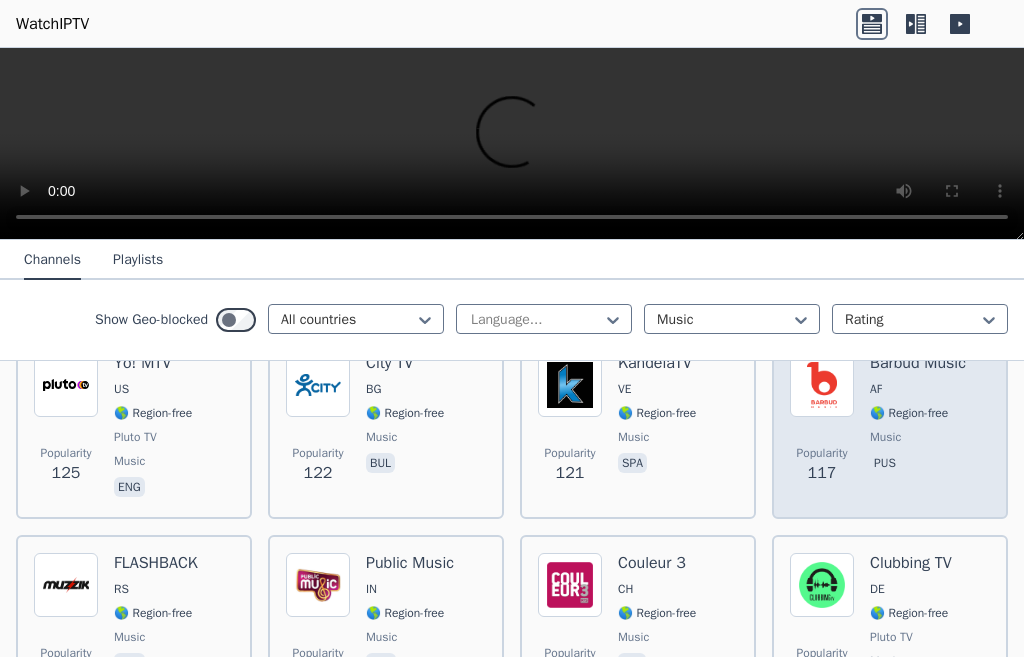 scroll, scrollTop: 2540, scrollLeft: 0, axis: vertical 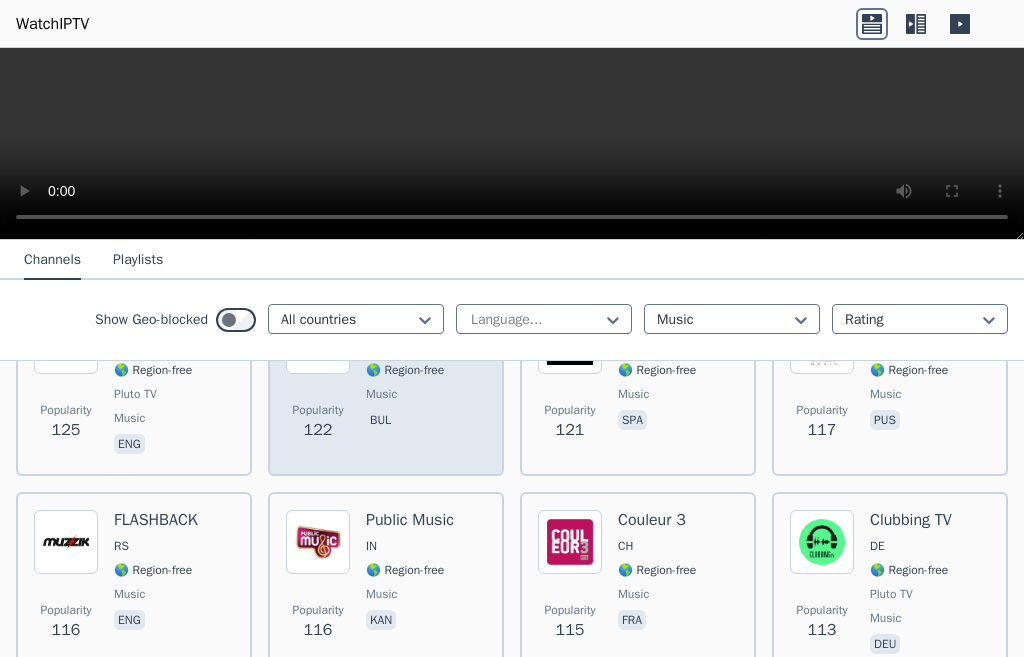 click on "Popularity 122 City TV BG 🌎 Region-free music bul" at bounding box center [386, 384] 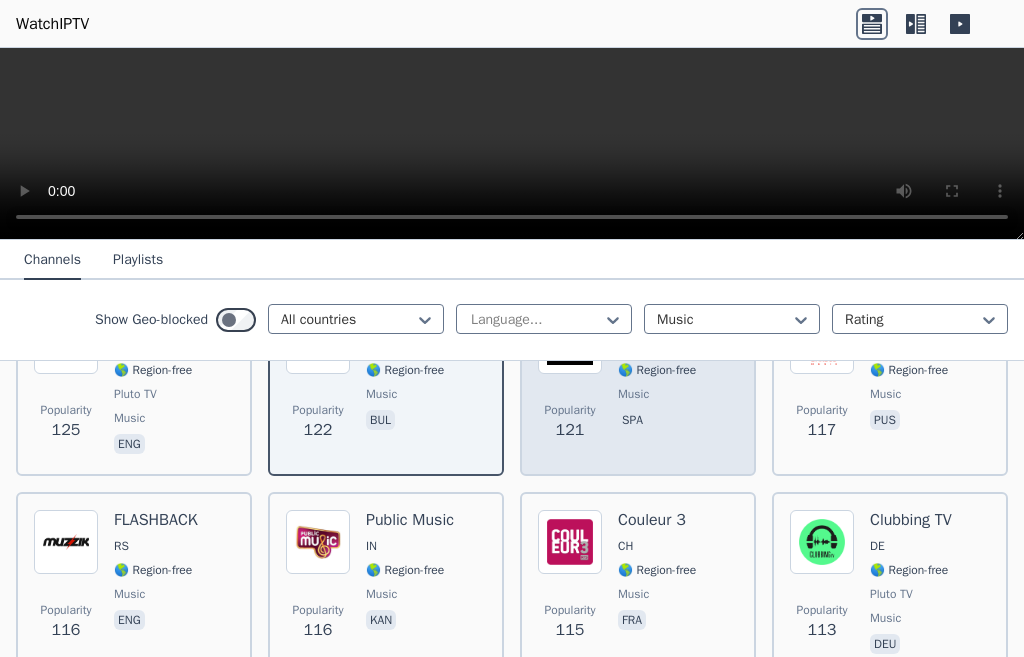 click on "KandelaTV VE 🌎 Region-free music spa" at bounding box center (657, 384) 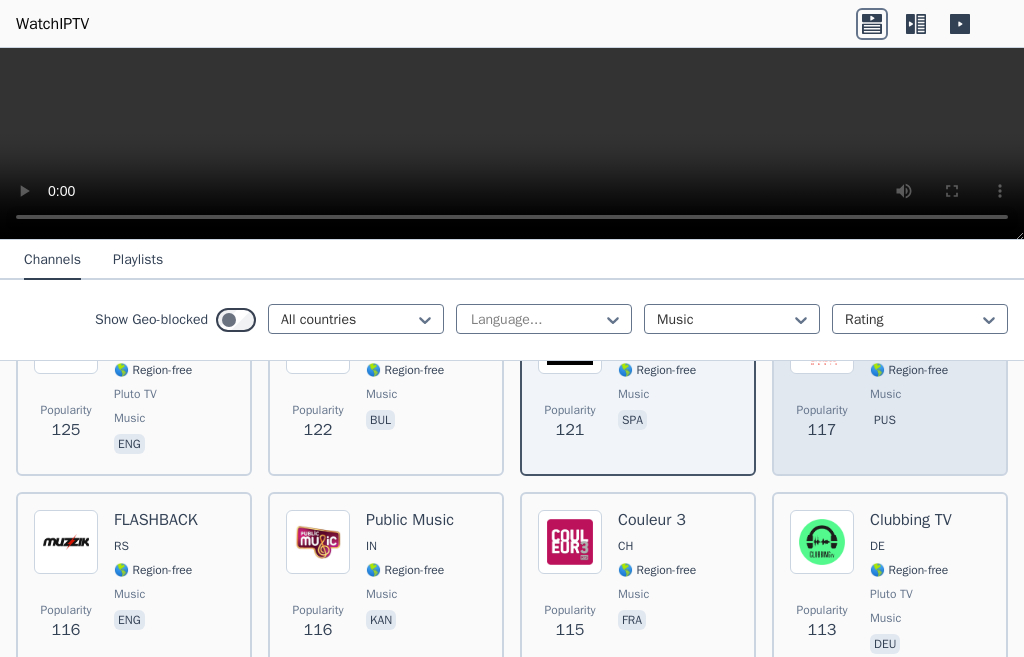 click on "music" at bounding box center [885, 394] 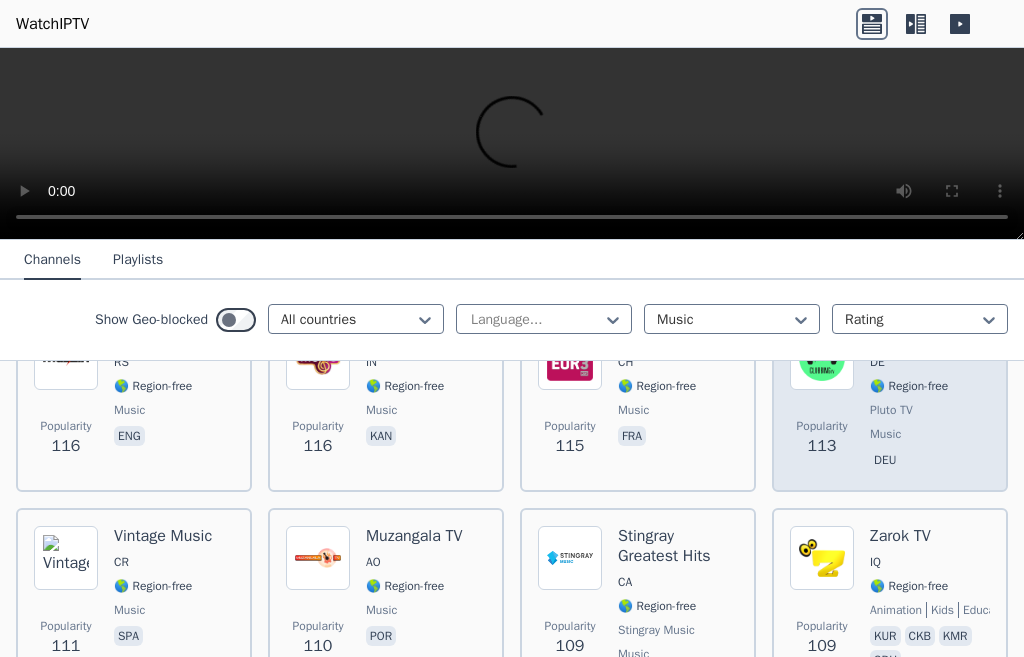 scroll, scrollTop: 2740, scrollLeft: 0, axis: vertical 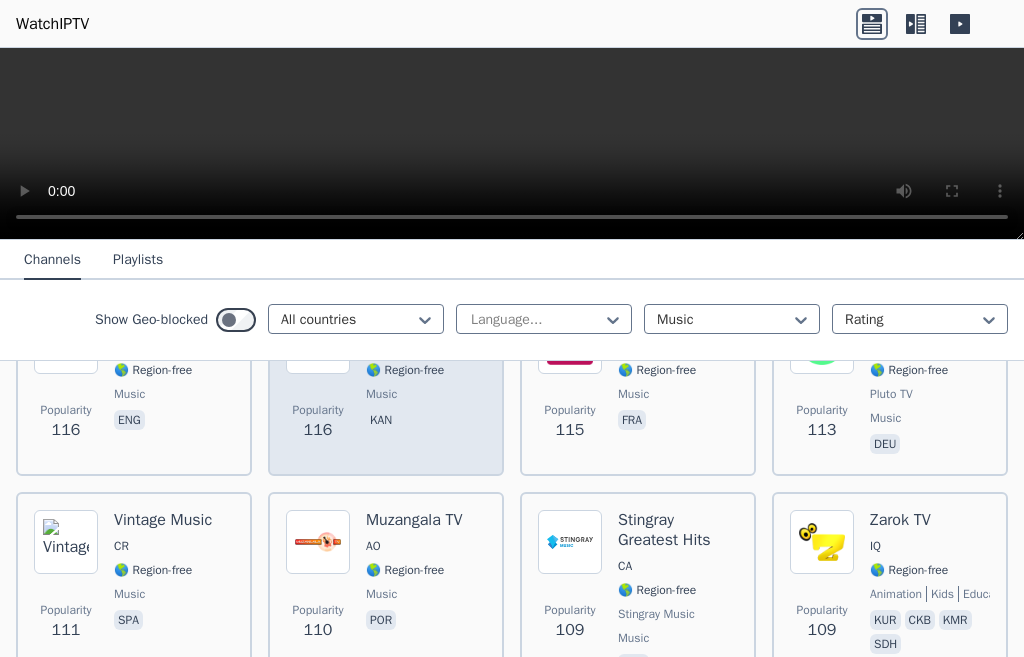 click on "🌎 Region-free" at bounding box center (405, 370) 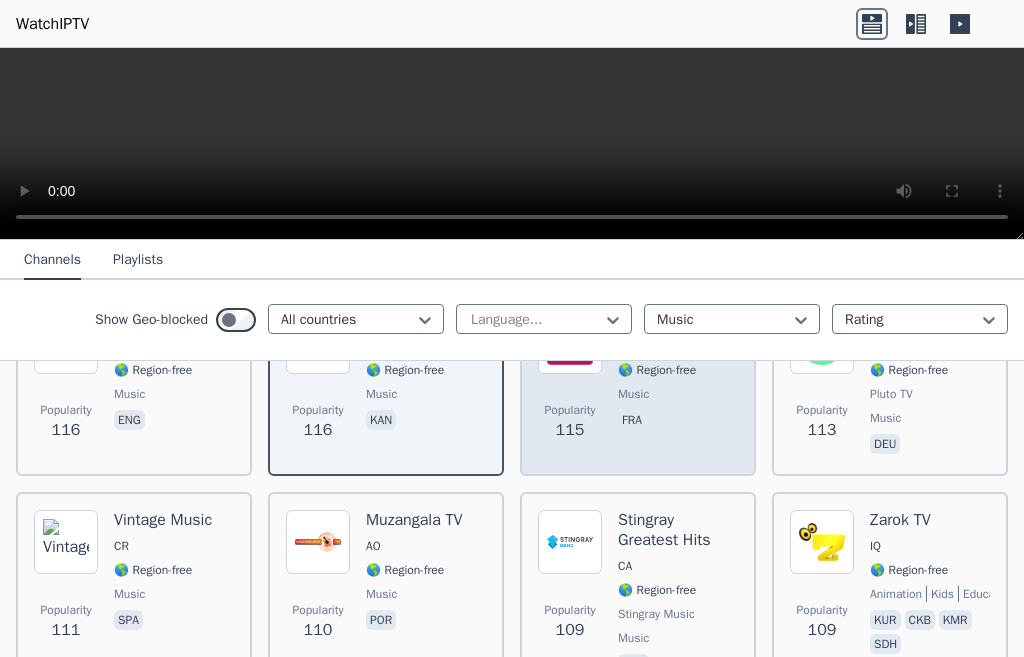 click on "Couleur 3 CH 🌎 Region-free music fra" at bounding box center (657, 384) 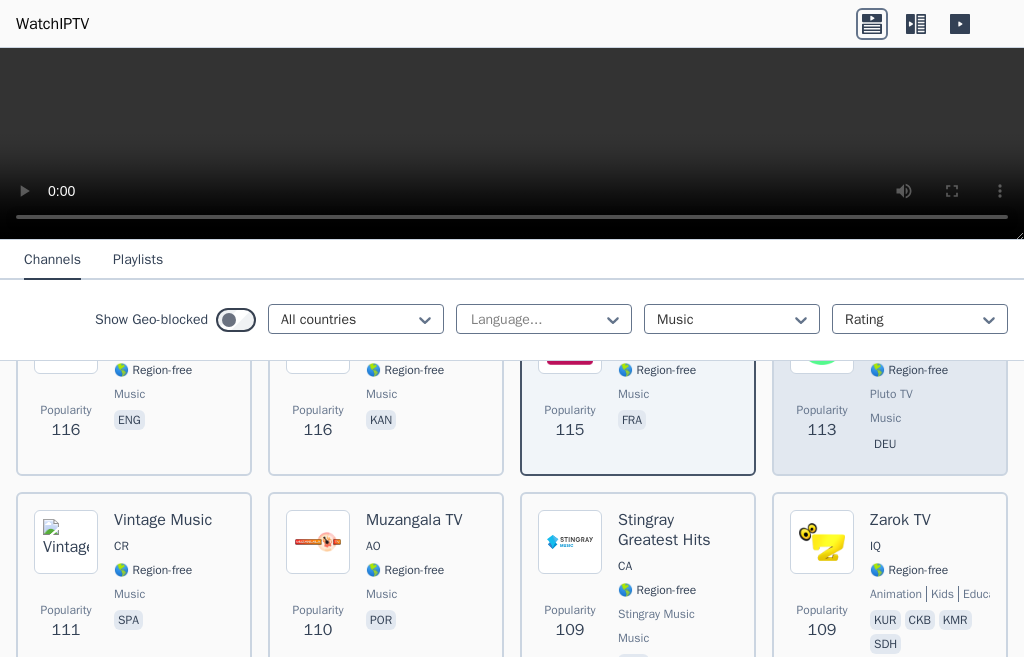click on "Pluto TV" at bounding box center [891, 394] 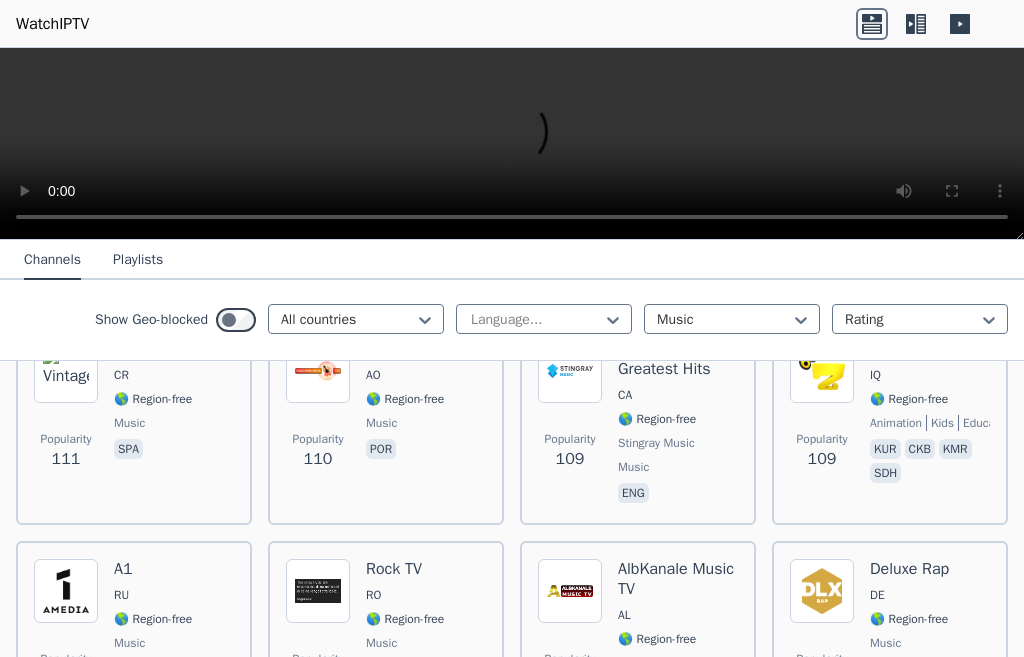 scroll, scrollTop: 2940, scrollLeft: 0, axis: vertical 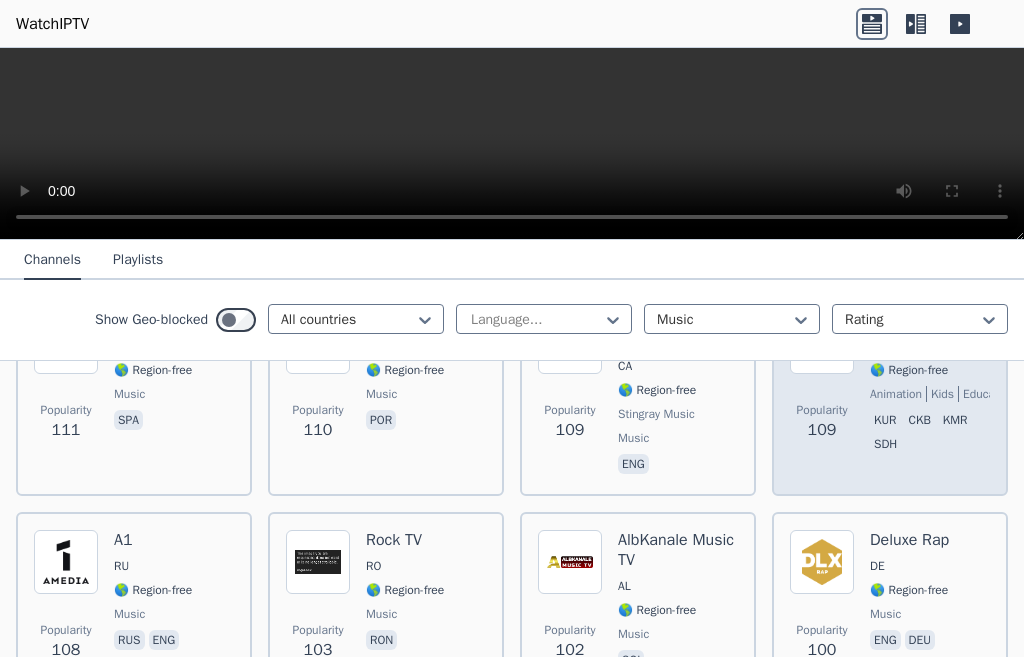 click on "Zarok TV IQ 🌎 Region-free animation kids education family music kur ckb kmr sdh" at bounding box center [930, 394] 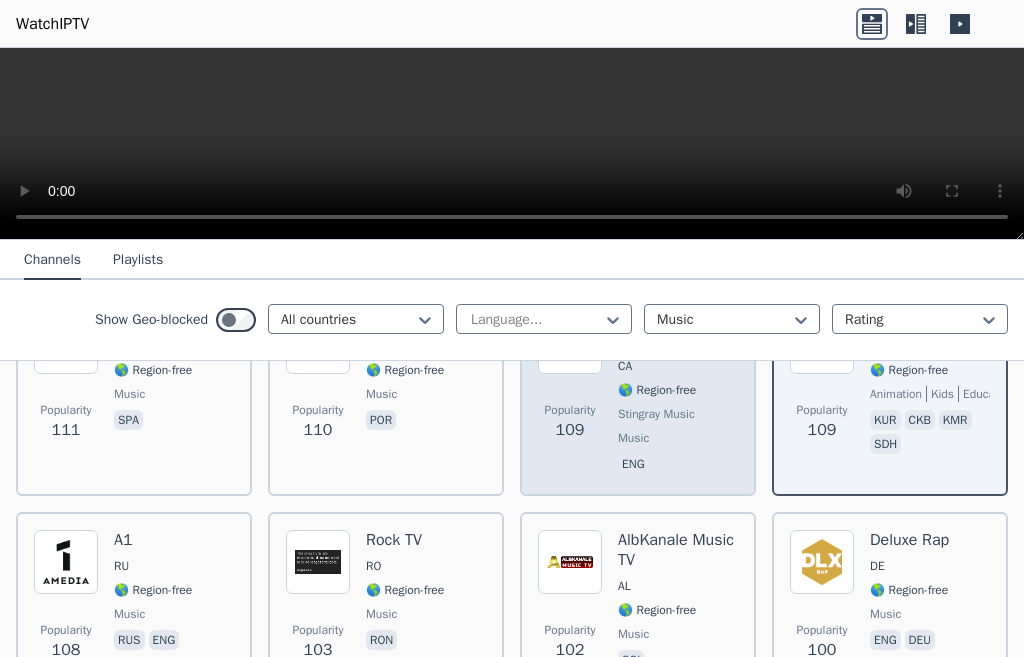 click on "Stingray Greatest Hits CA 🌎 Region-free Stingray Music music eng" at bounding box center (678, 394) 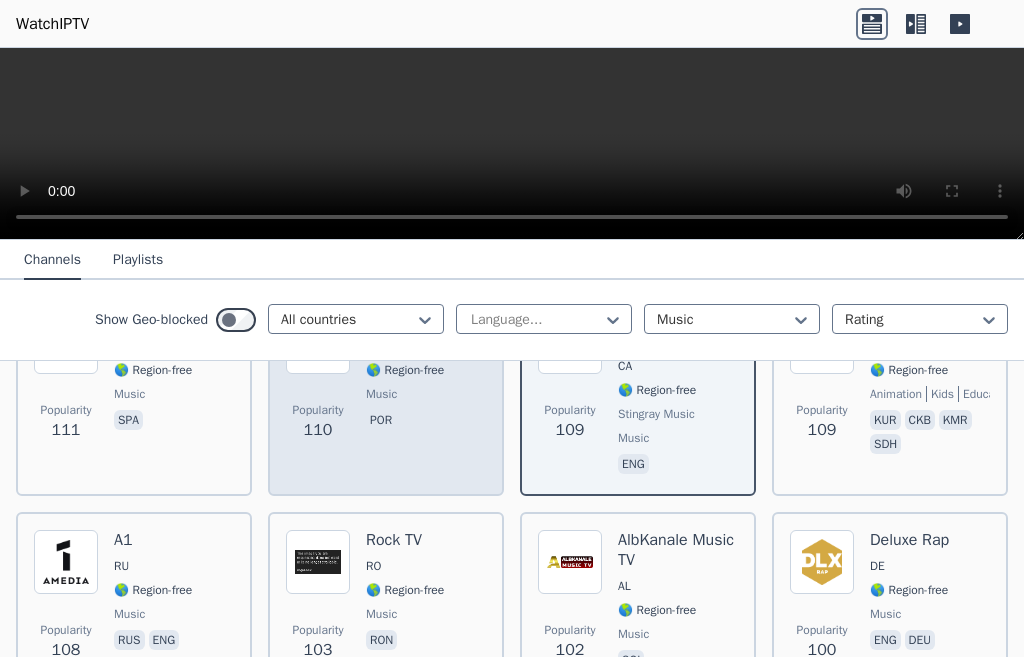 click on "music" at bounding box center [381, 394] 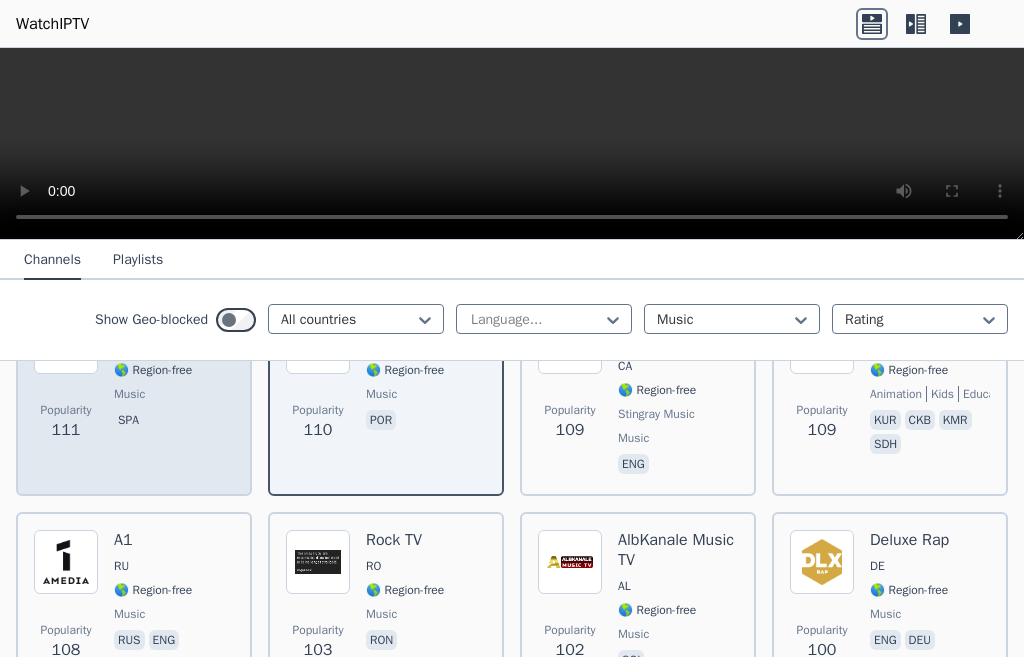 click on "music" at bounding box center [129, 394] 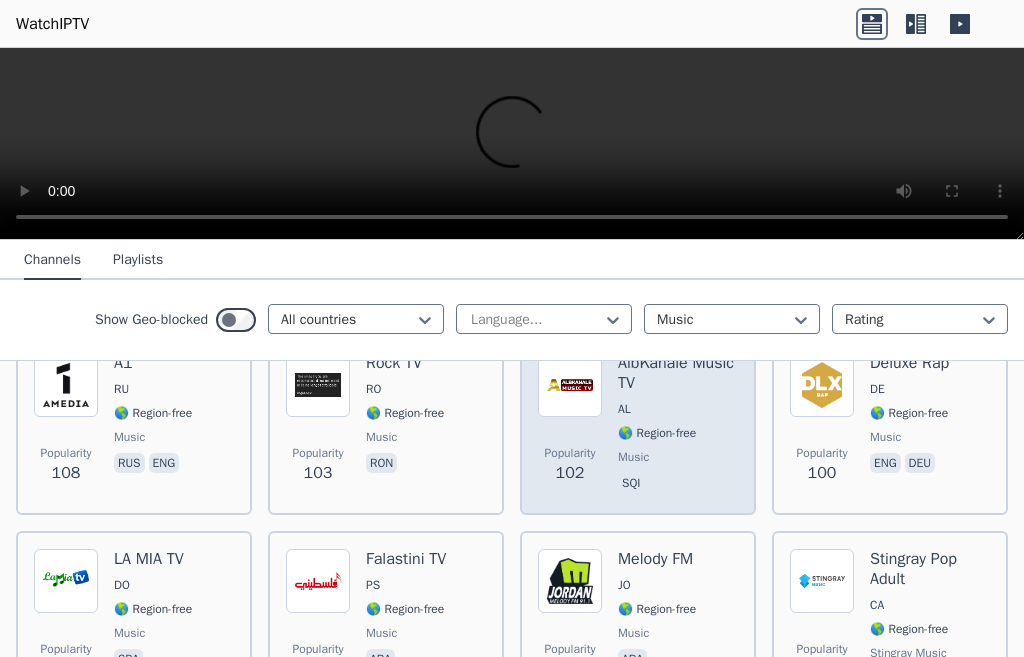 scroll, scrollTop: 3140, scrollLeft: 0, axis: vertical 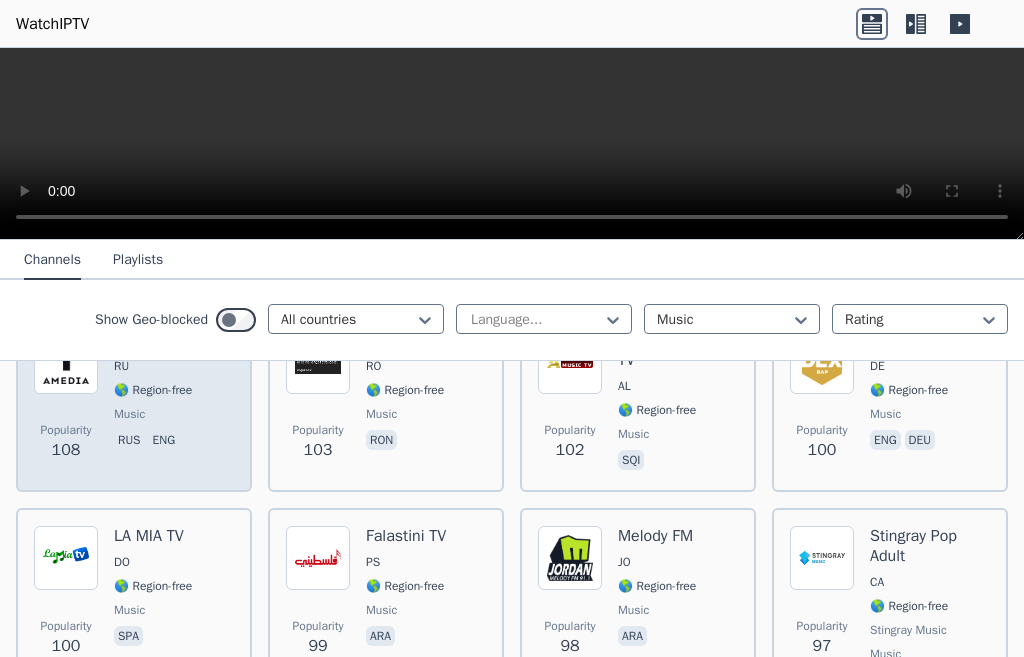 click on "music" at bounding box center [129, 414] 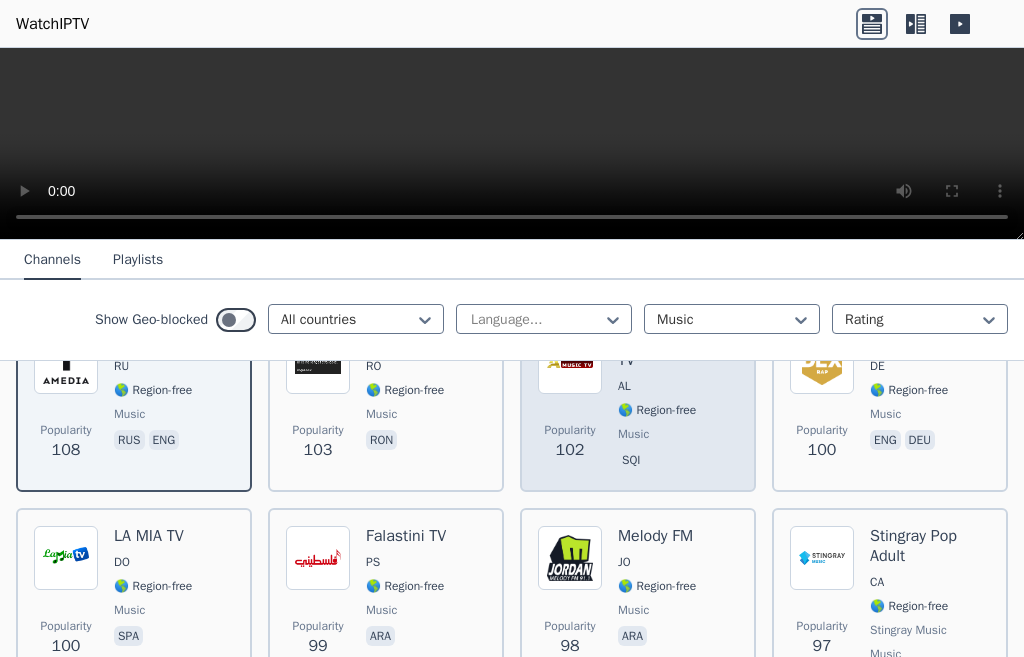 click on "🌎 Region-free" at bounding box center (657, 410) 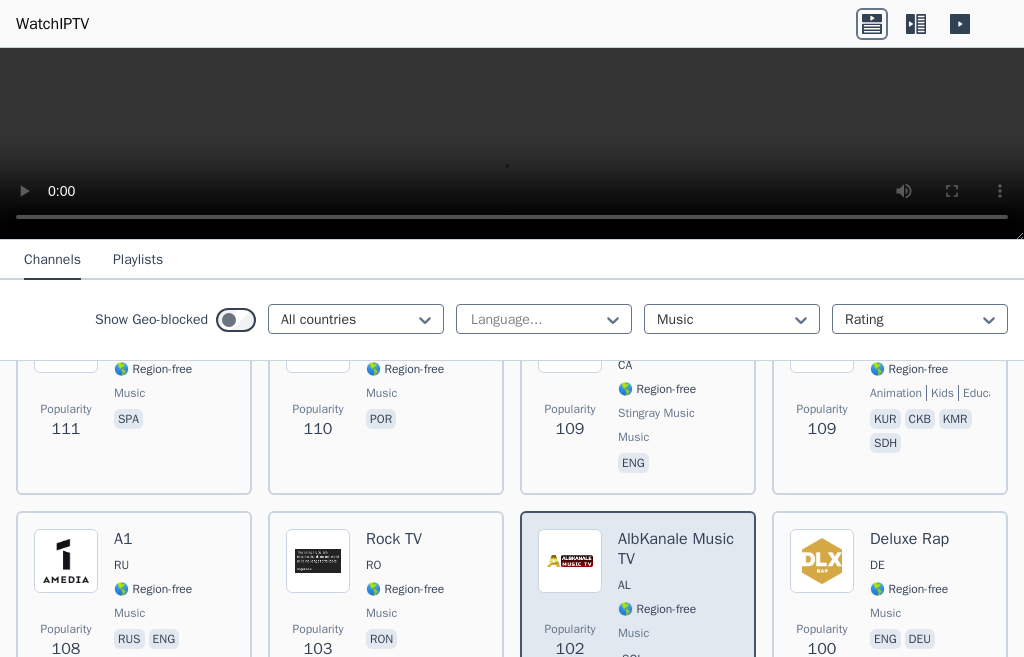 scroll, scrollTop: 2940, scrollLeft: 0, axis: vertical 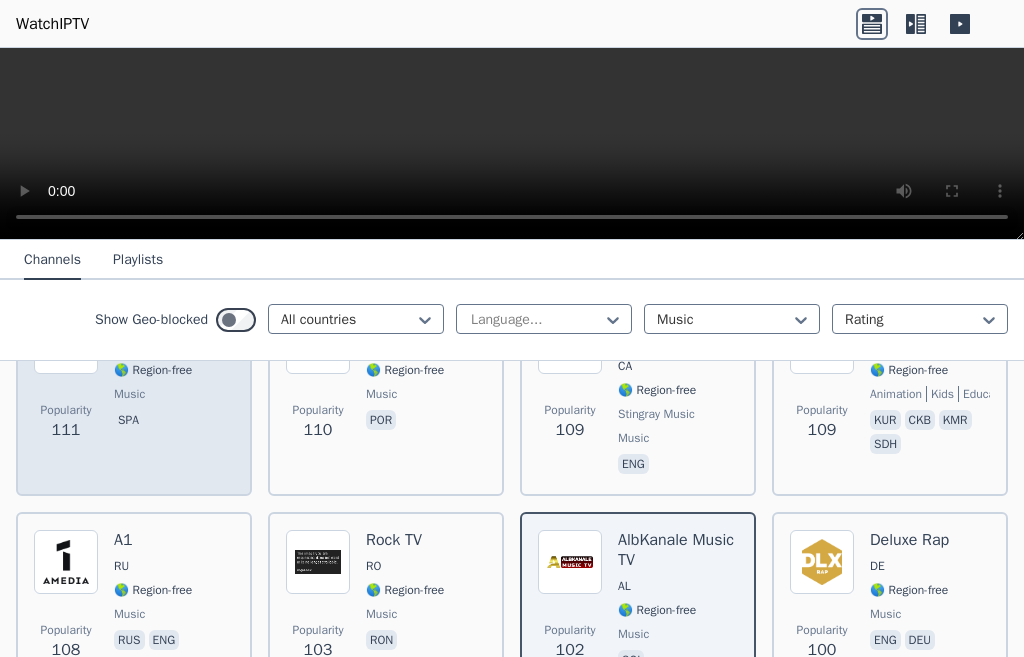 click on "music" at bounding box center [129, 394] 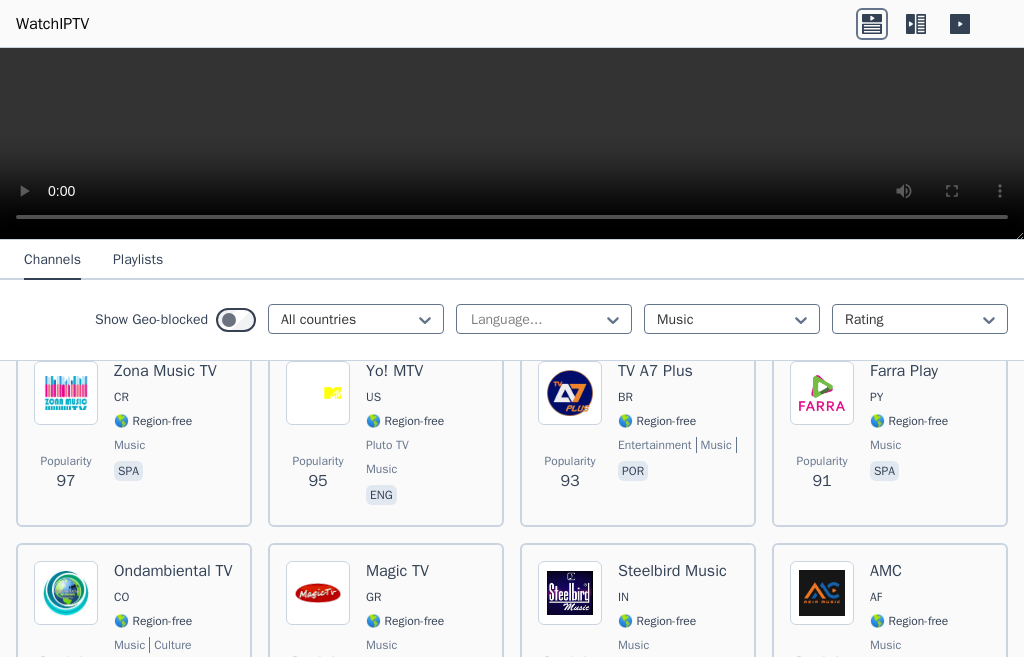 scroll, scrollTop: 3540, scrollLeft: 0, axis: vertical 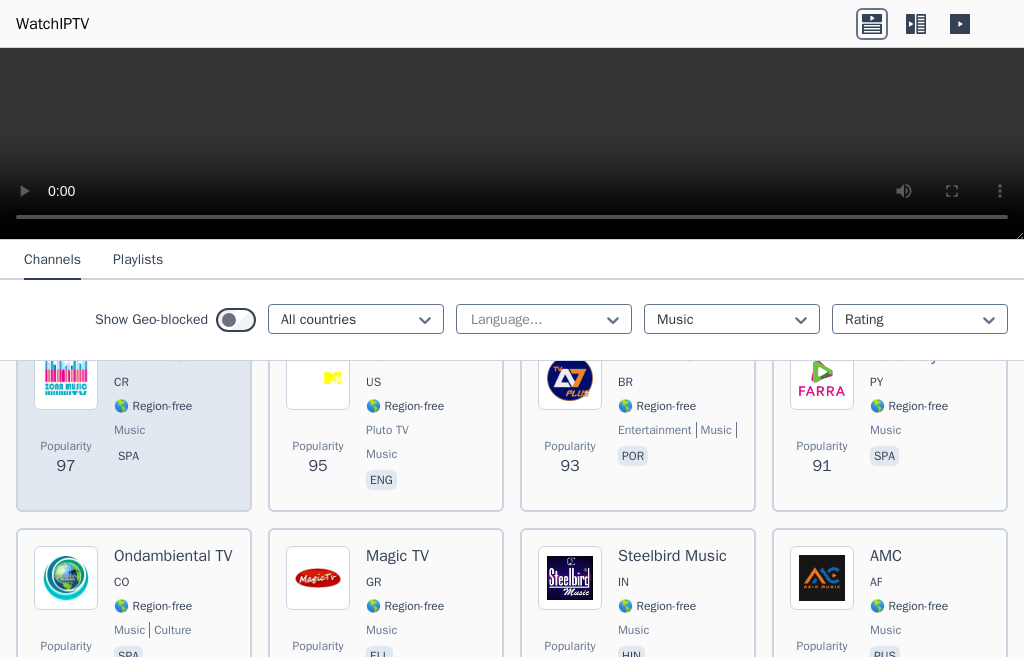 click on "music" at bounding box center (129, 430) 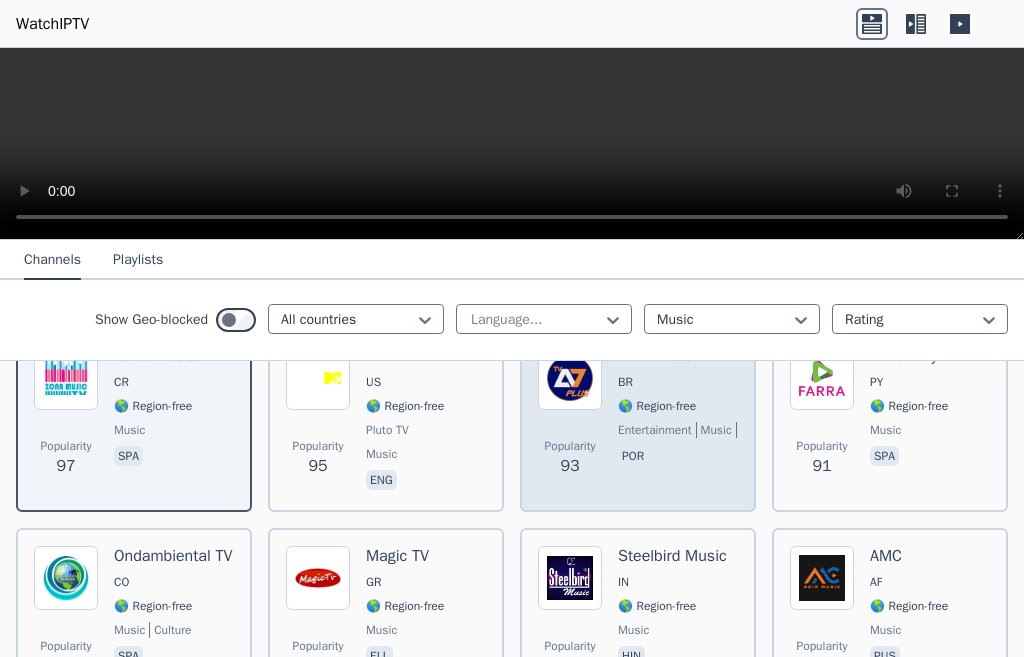 click on "entertainment" at bounding box center (655, 430) 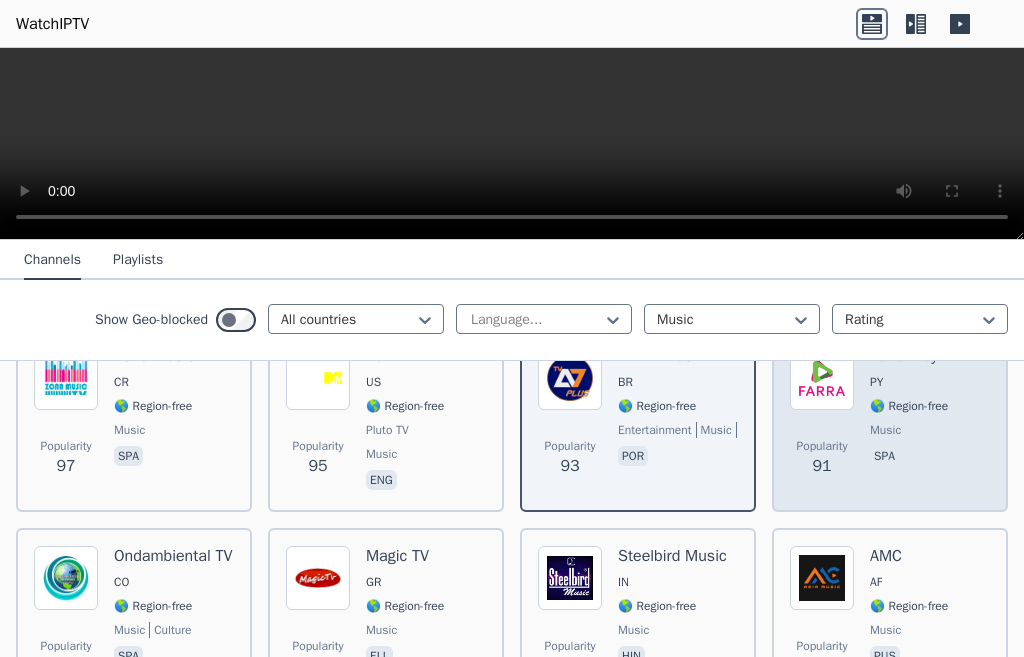 click on "🌎 Region-free" at bounding box center (909, 406) 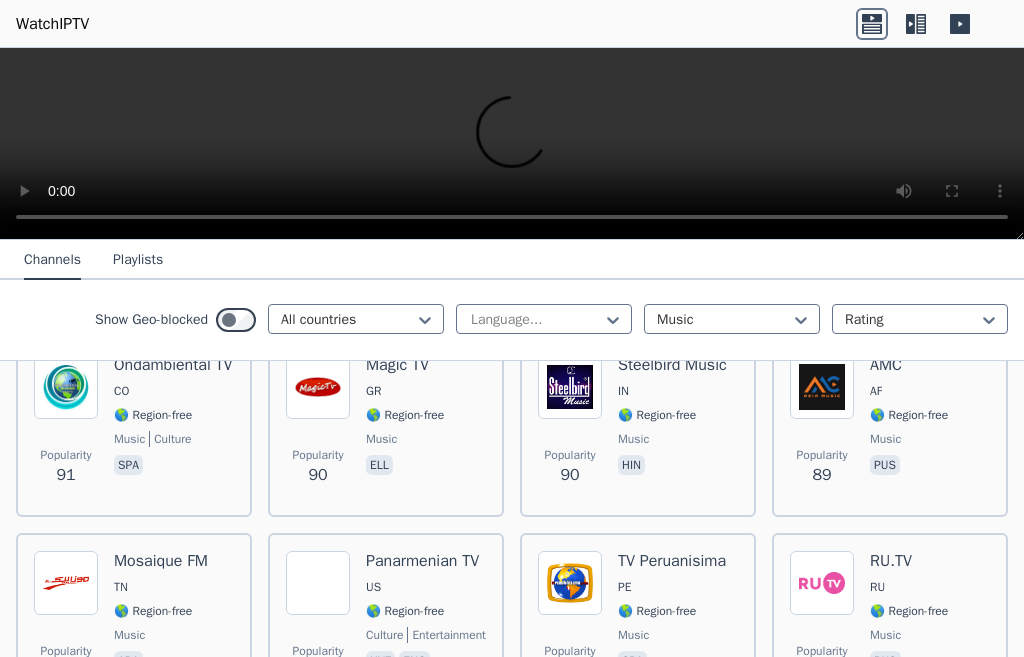 scroll, scrollTop: 3740, scrollLeft: 0, axis: vertical 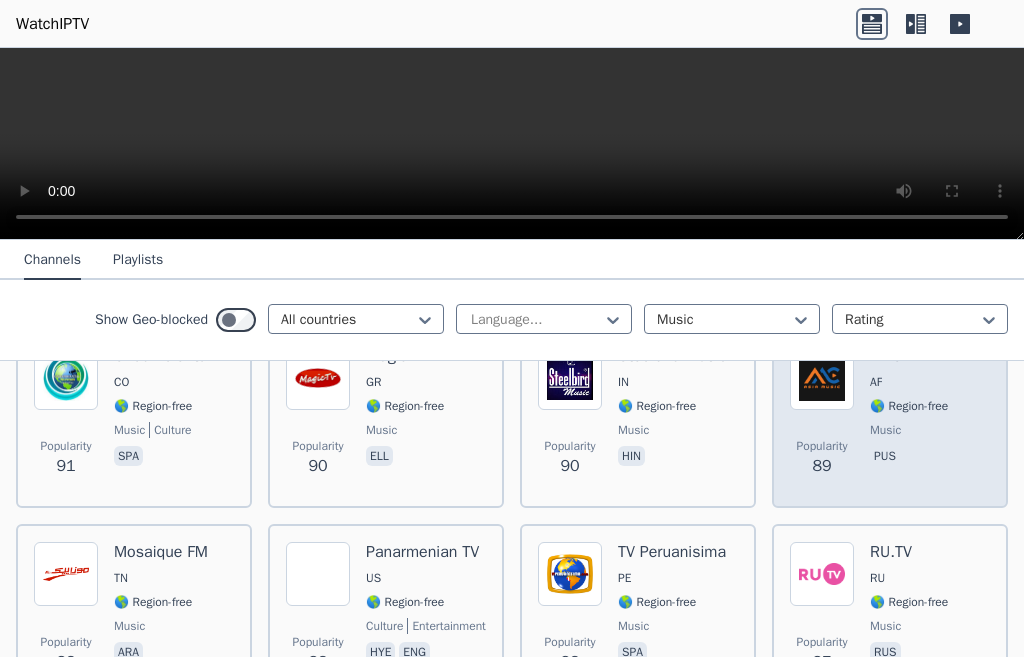 click on "Popularity 89 AMC AF 🌎 Region-free music pus" at bounding box center [890, 418] 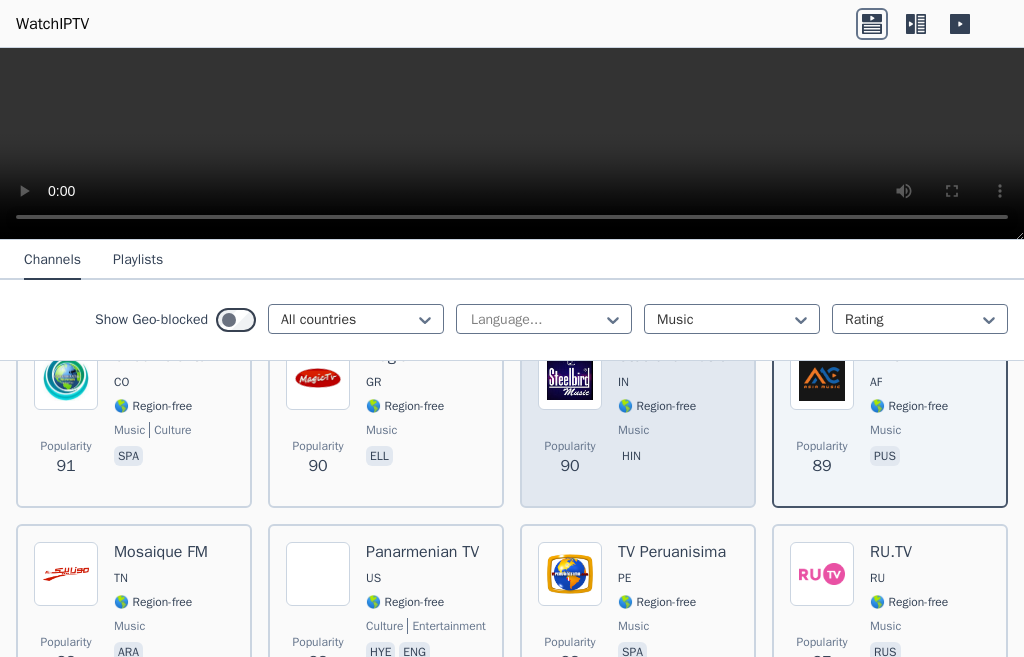 click on "music" at bounding box center (633, 430) 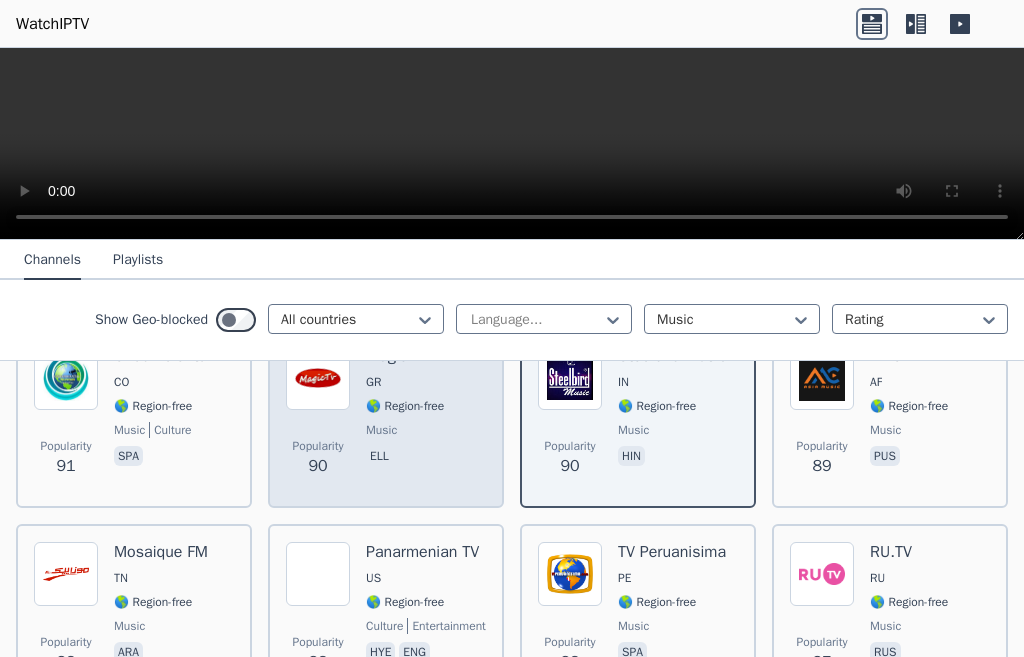 click on "ell" at bounding box center [405, 458] 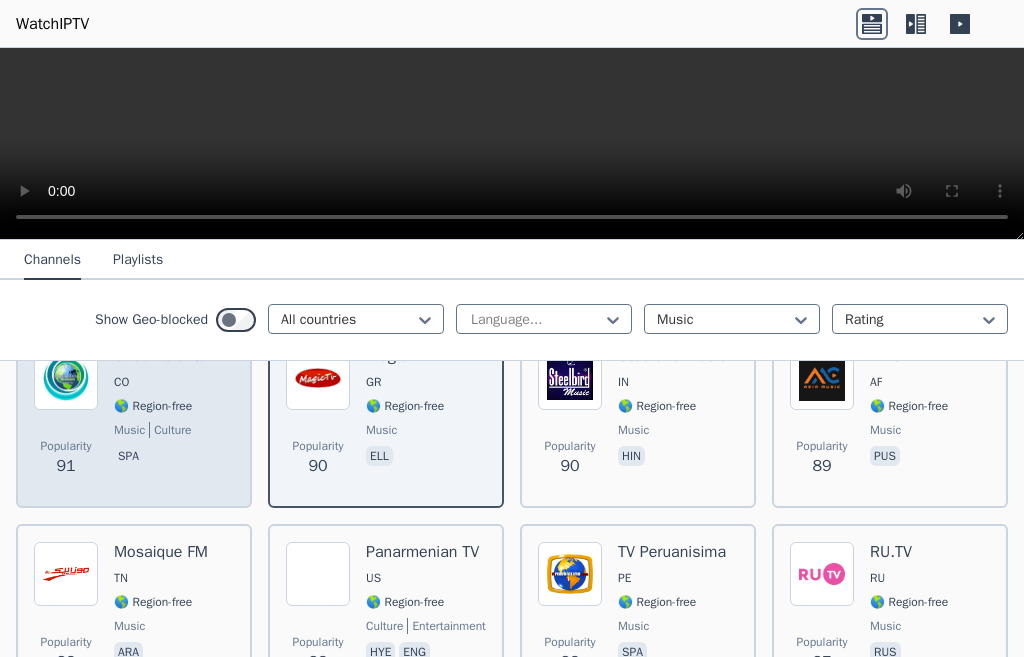 click on "music" at bounding box center (129, 430) 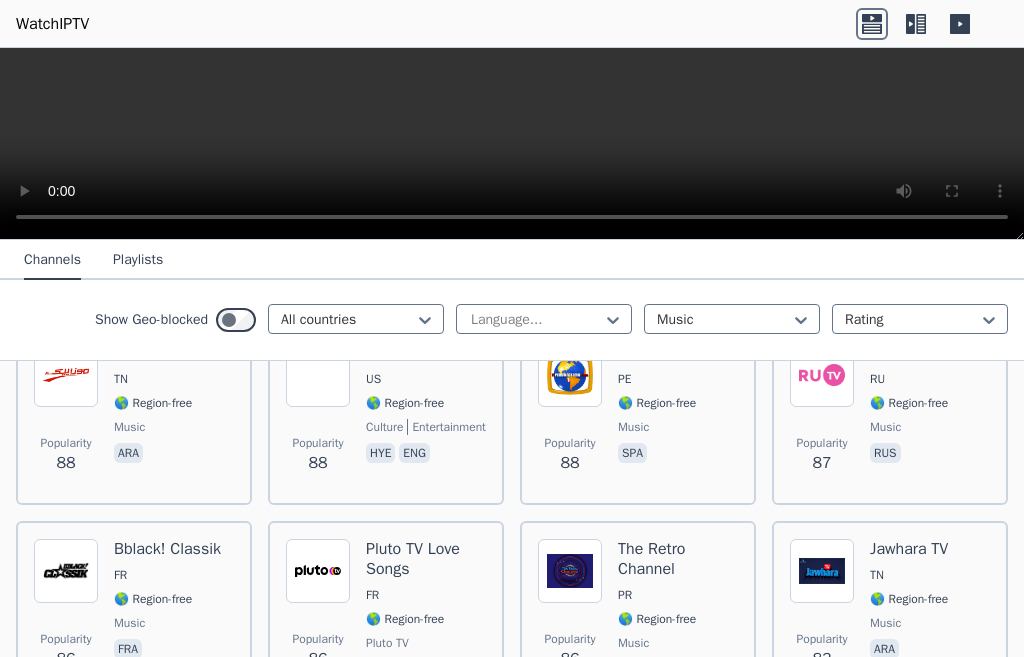 scroll, scrollTop: 3940, scrollLeft: 0, axis: vertical 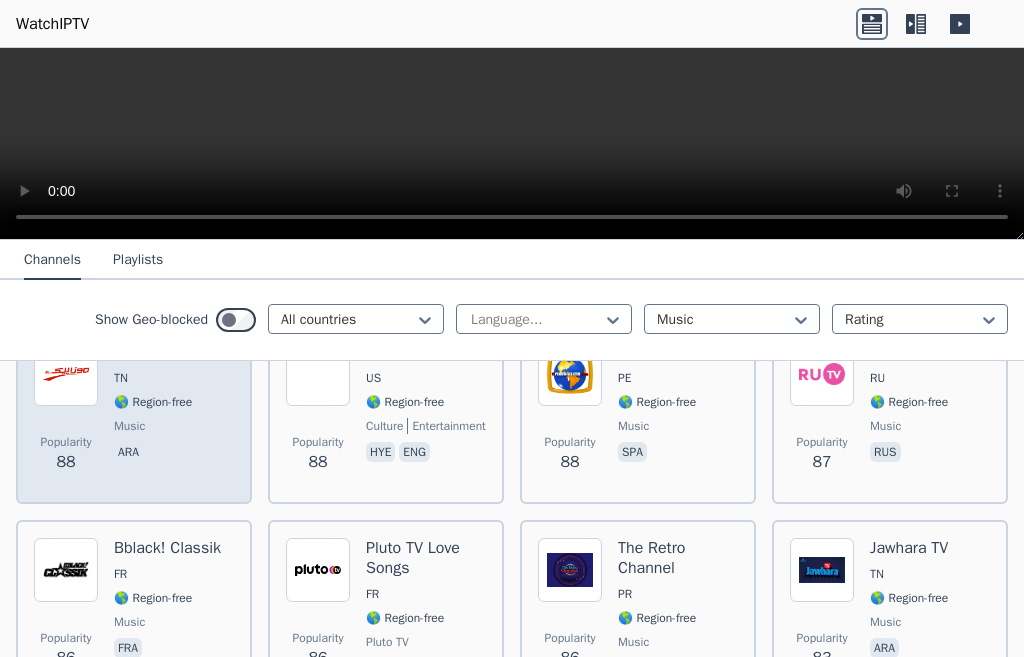 click on "Mosaique FM TN 🌎 Region-free music ara" at bounding box center (161, 414) 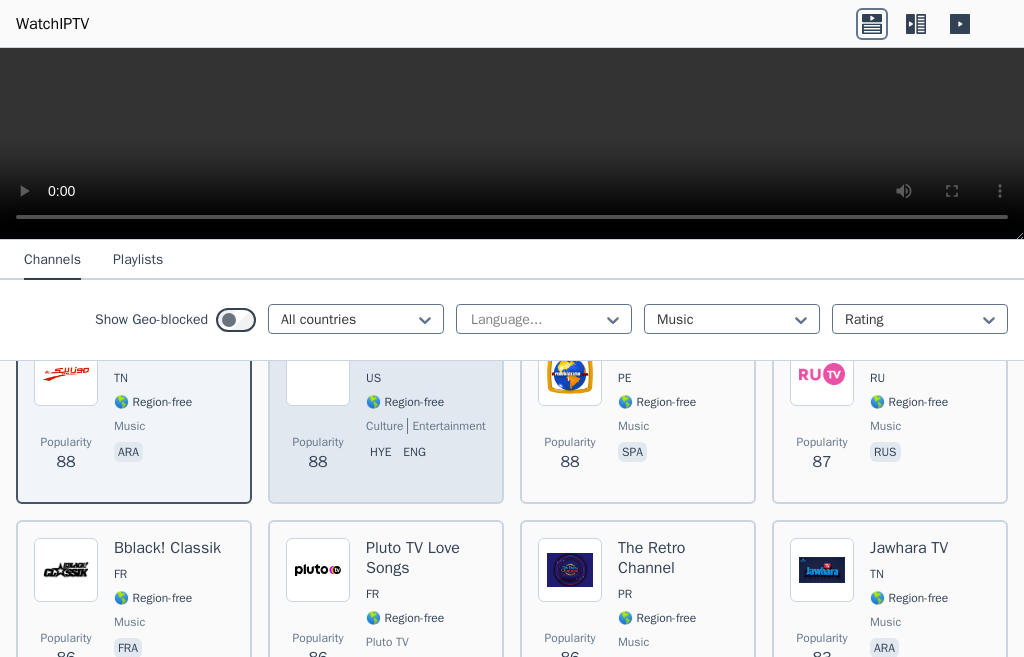 click on "🌎 Region-free" at bounding box center [405, 402] 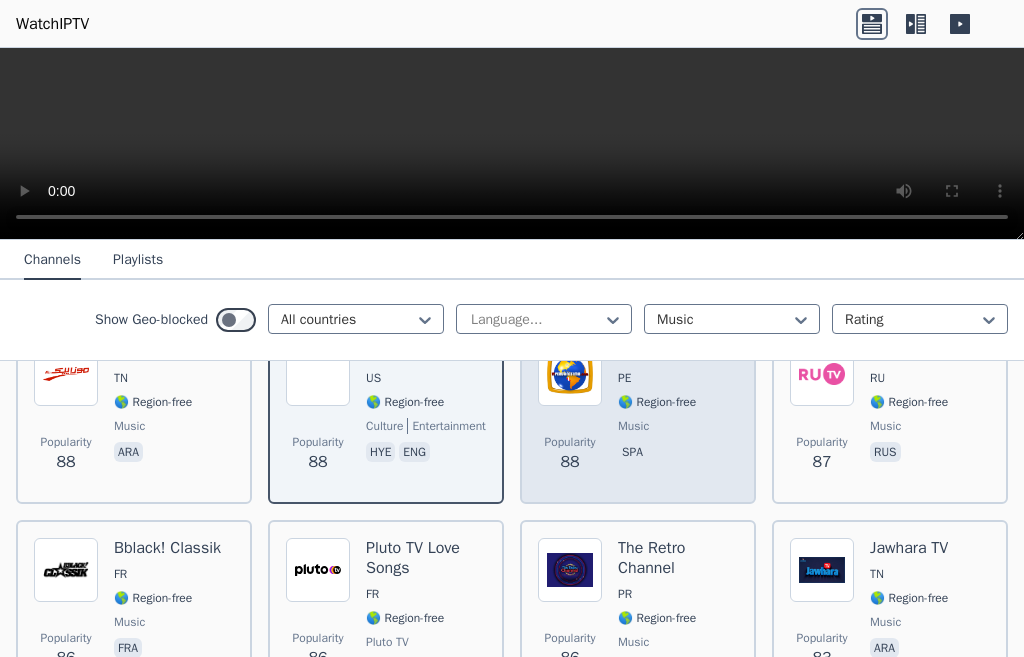 click on "TV Peruanisima PE 🌎 Region-free music spa" at bounding box center [672, 414] 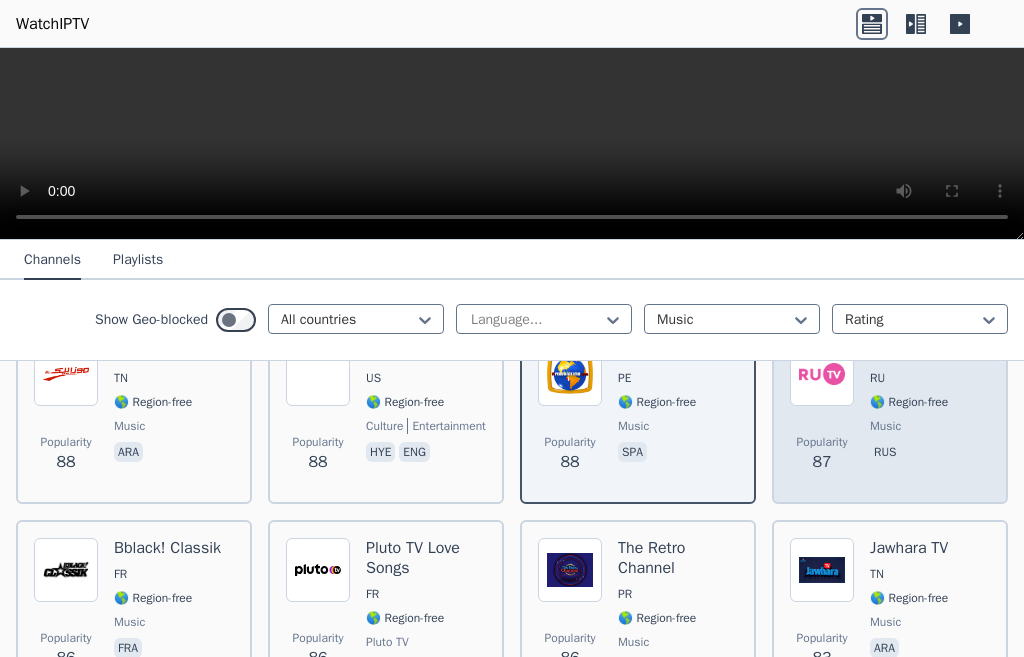 click on "Popularity 87 RU.TV RU 🌎 Region-free music rus" at bounding box center (890, 414) 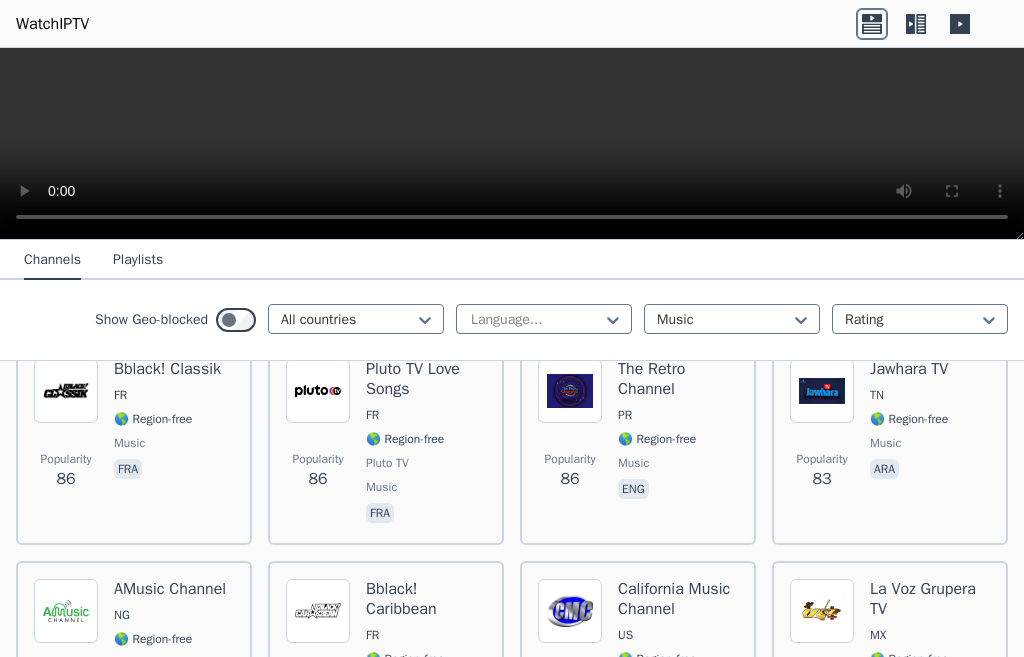 scroll, scrollTop: 4140, scrollLeft: 0, axis: vertical 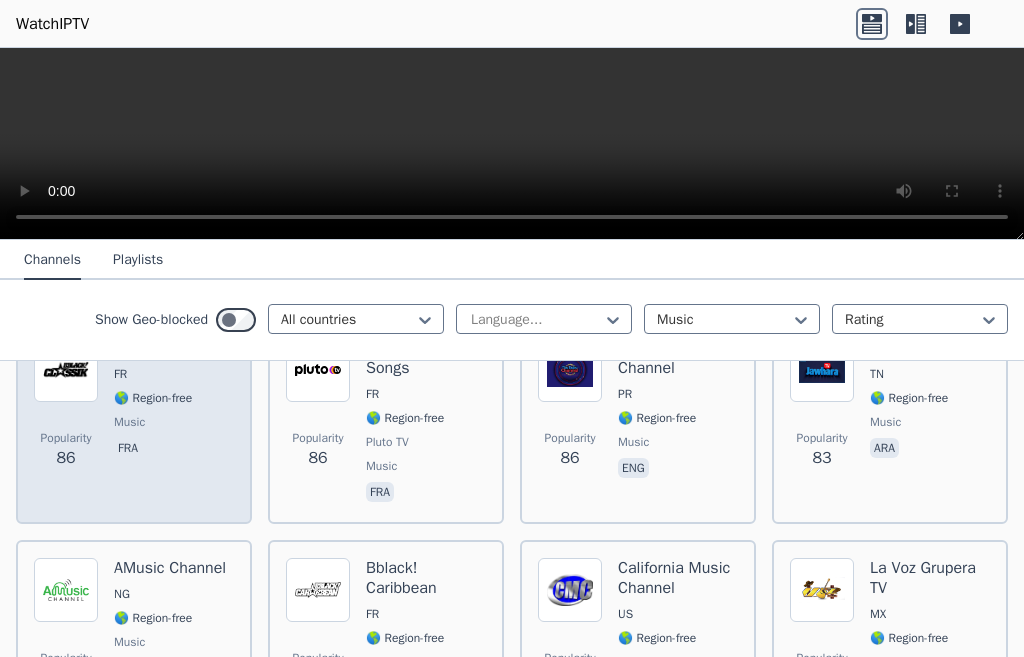 click on "Bblack! Classik FR 🌎 Region-free music fra" at bounding box center (167, 422) 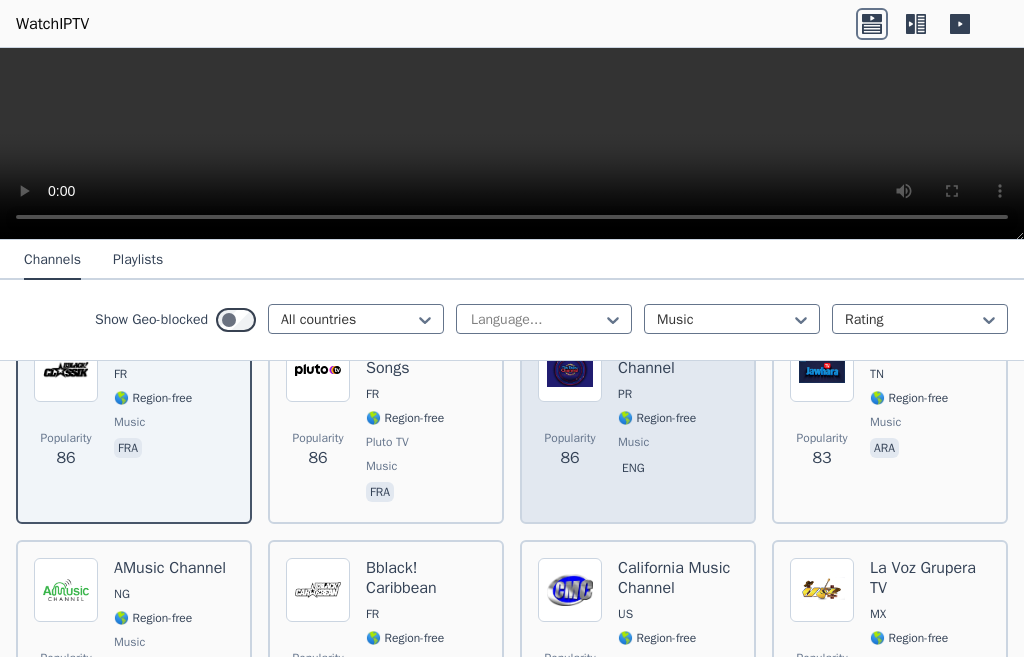 click on "The Retro Channel PR 🌎 Region-free music eng" at bounding box center (678, 422) 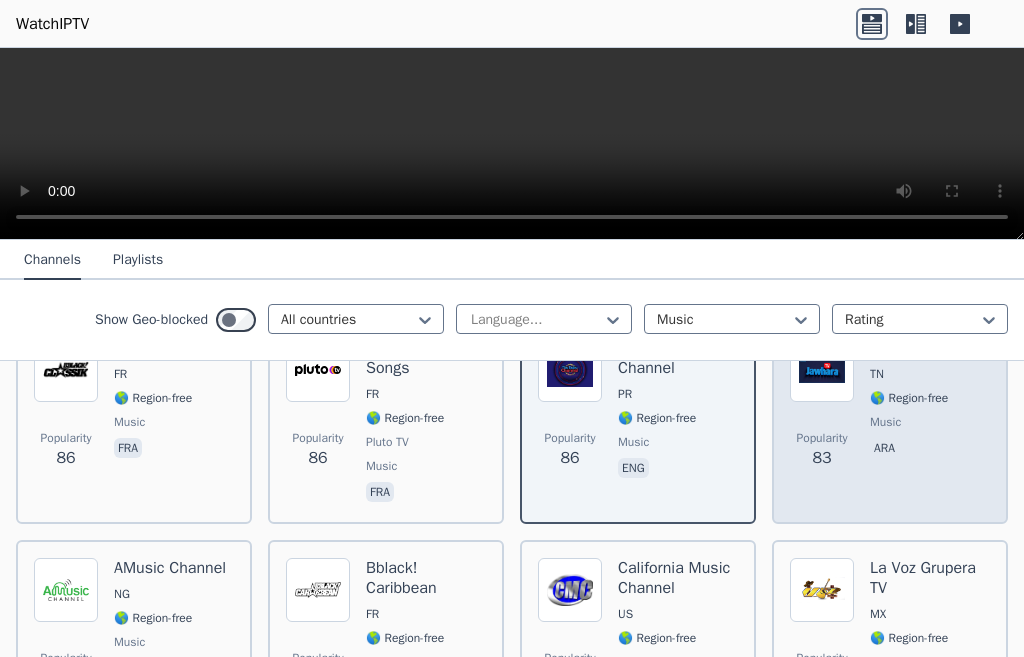 click on "Popularity 83 Jawhara TV TN 🌎 Region-free music ara" at bounding box center (890, 422) 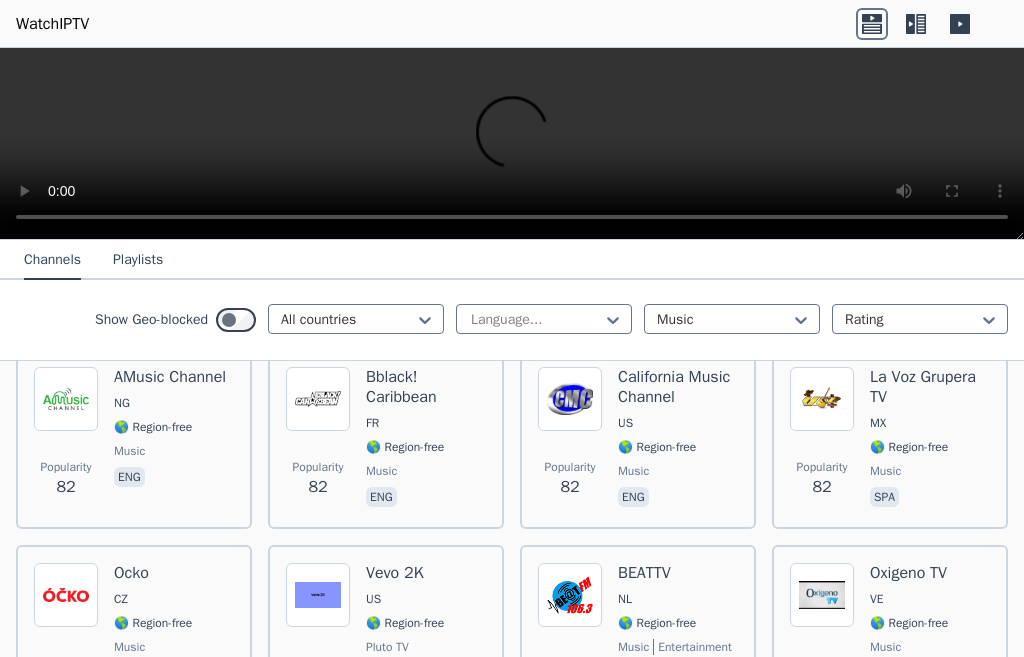 scroll, scrollTop: 4340, scrollLeft: 0, axis: vertical 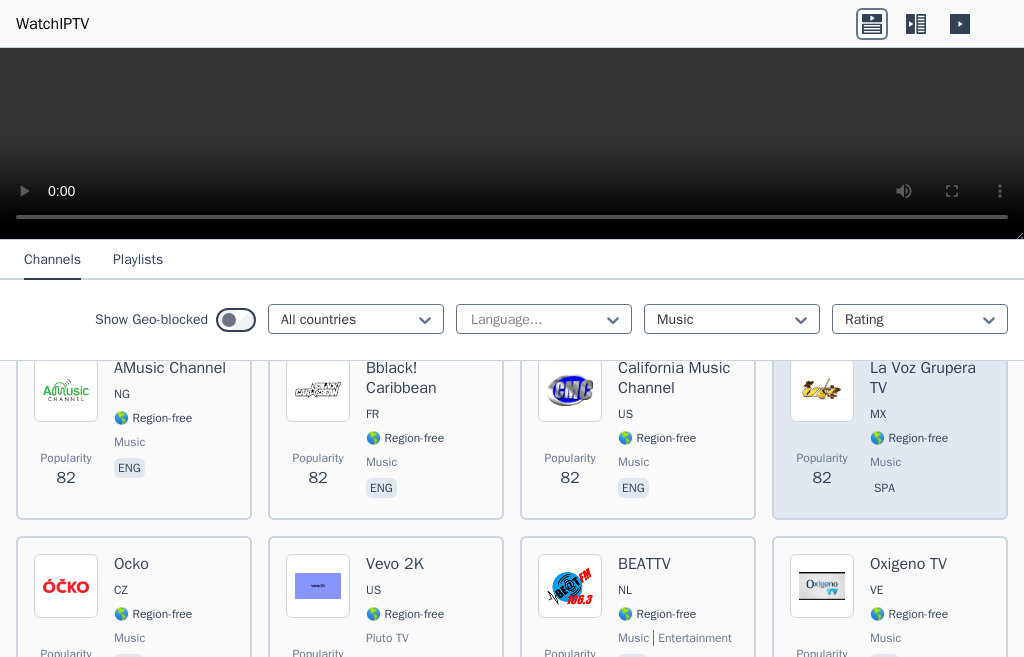 click on "Popularity 82 La Voz Grupera TV MX 🌎 Region-free music spa" at bounding box center [890, 430] 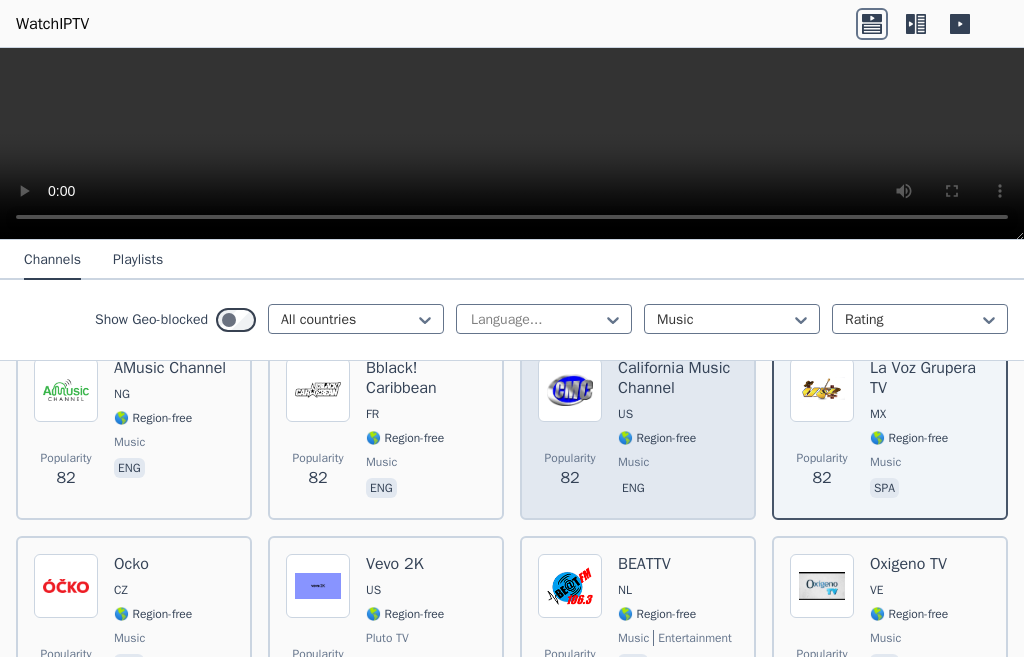 click on "US" at bounding box center [625, 414] 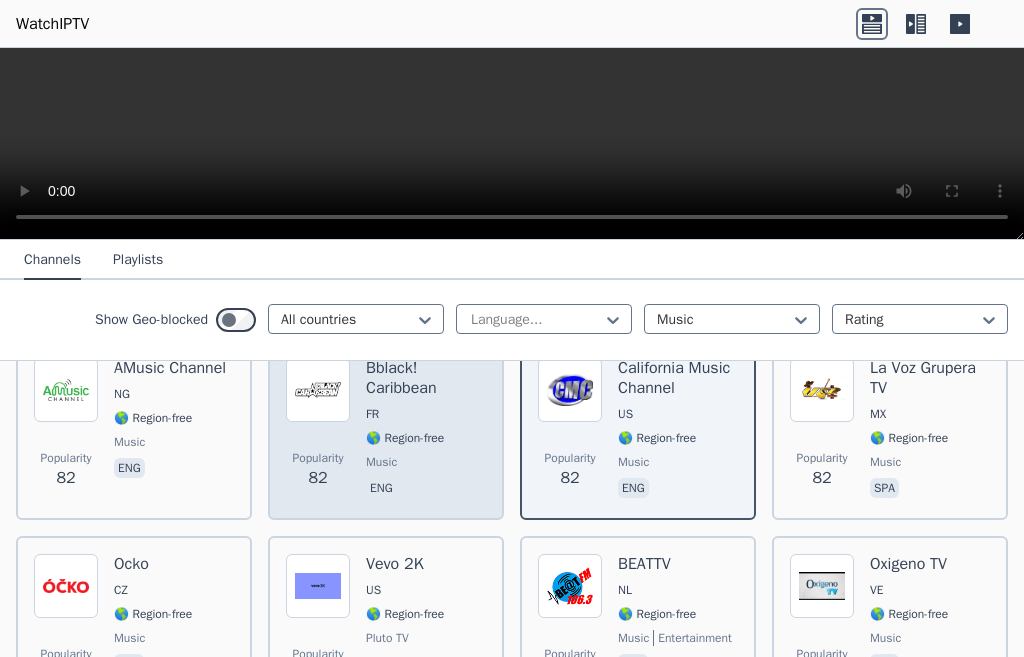 click on "🌎 Region-free" at bounding box center (405, 438) 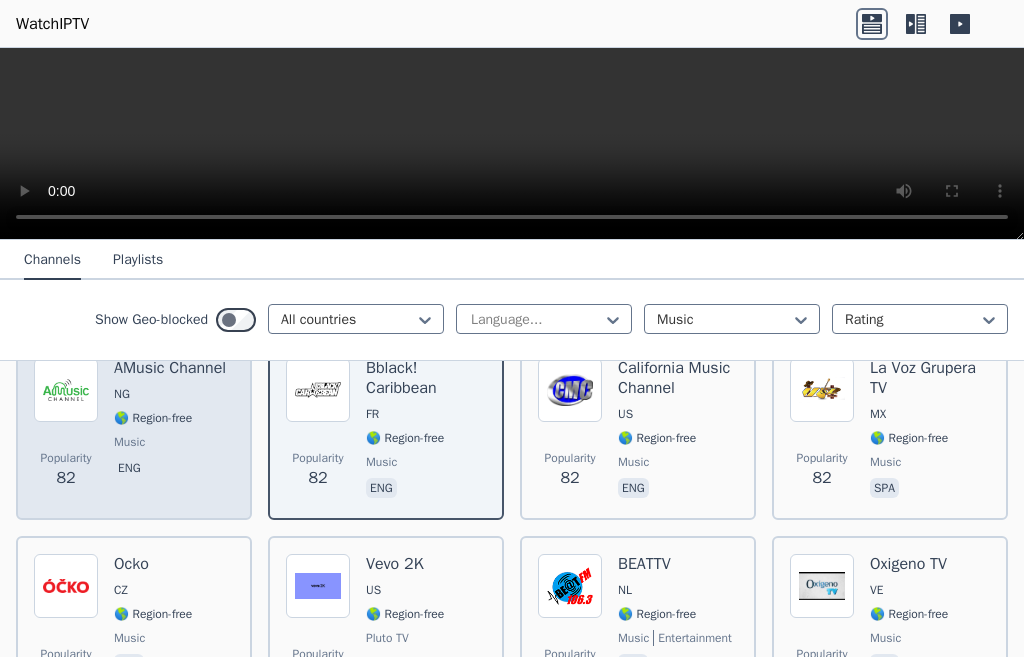 click on "🌎 Region-free" at bounding box center (153, 418) 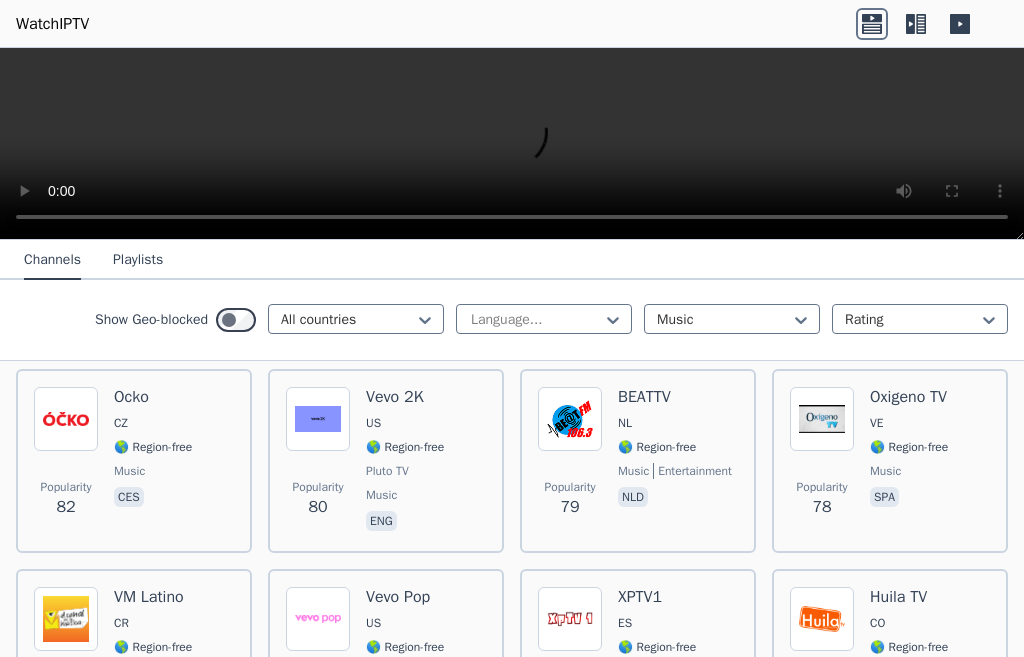 scroll, scrollTop: 4540, scrollLeft: 0, axis: vertical 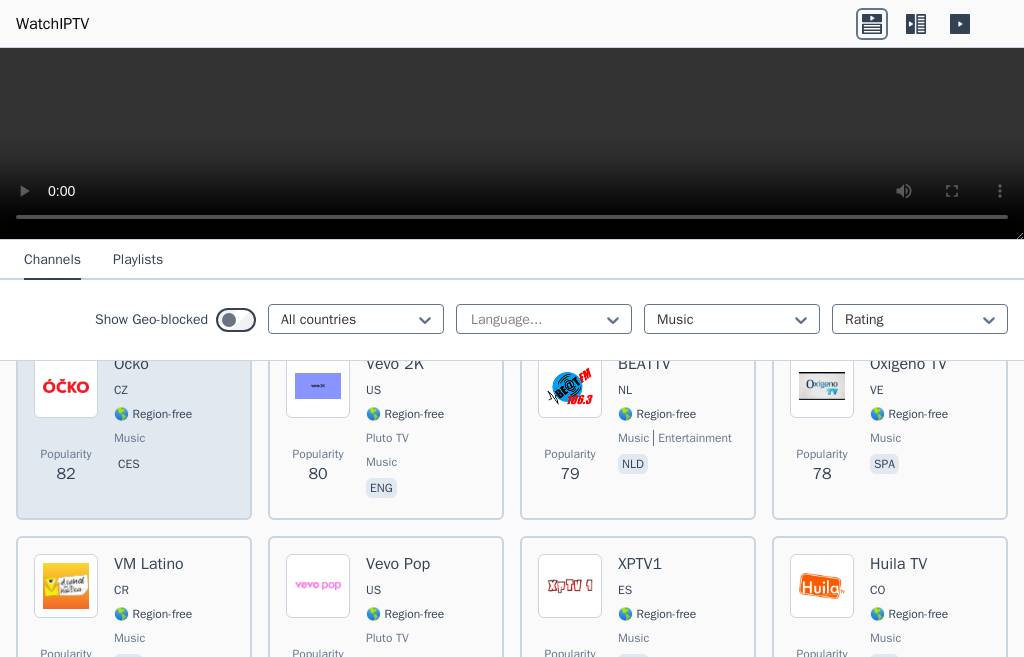 click on "Ocko CZ 🌎 Region-free music ces" at bounding box center (153, 428) 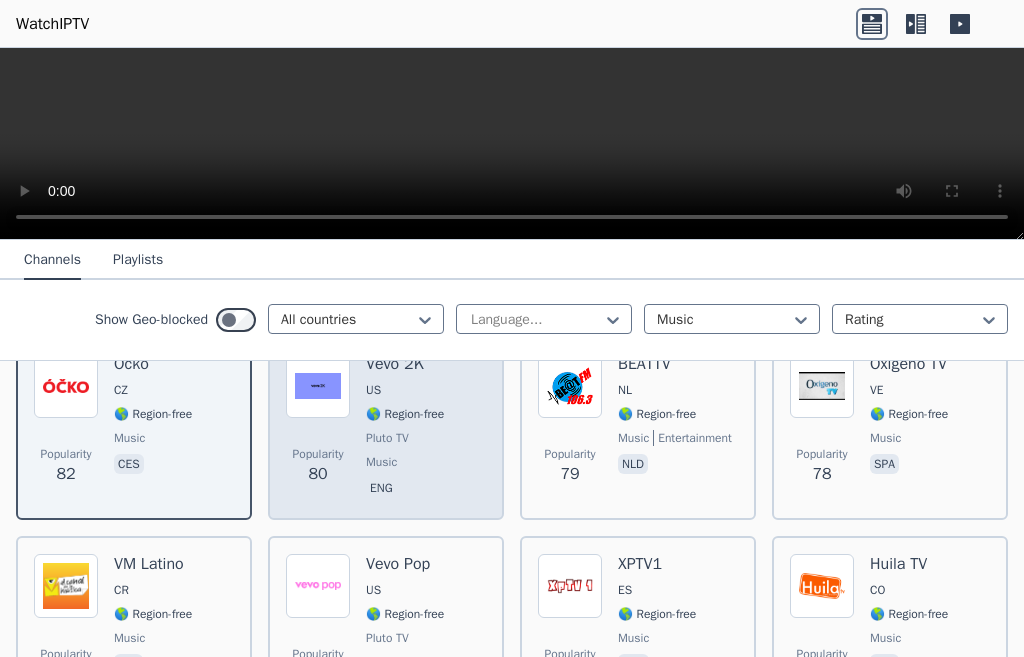 click on "Vevo 2K US 🌎 Region-free Pluto TV music eng" at bounding box center [405, 428] 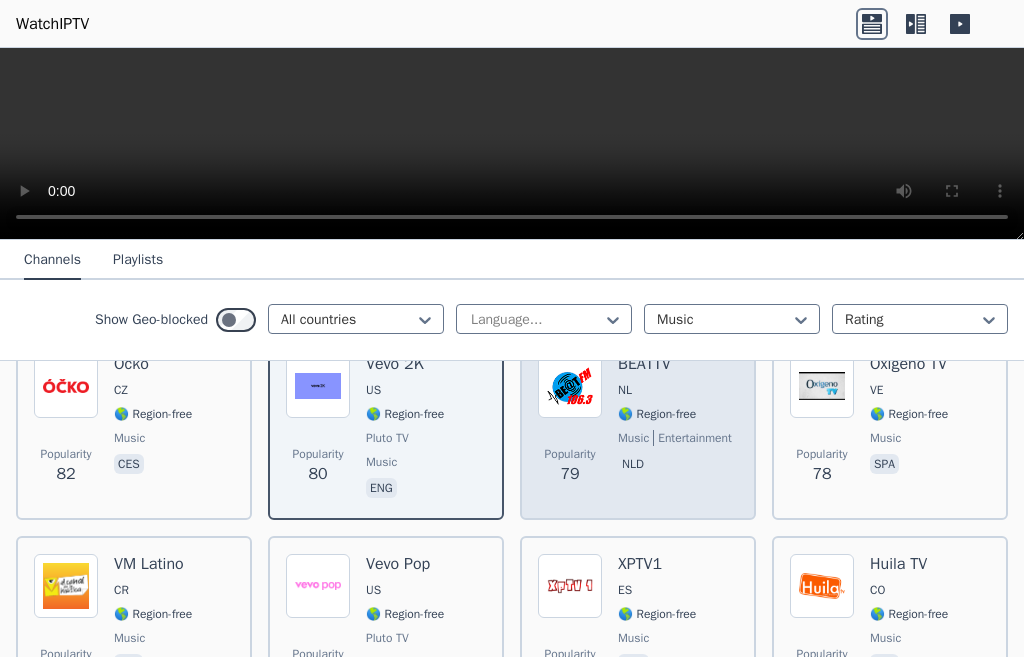 click on "Popularity 79" at bounding box center [570, 428] 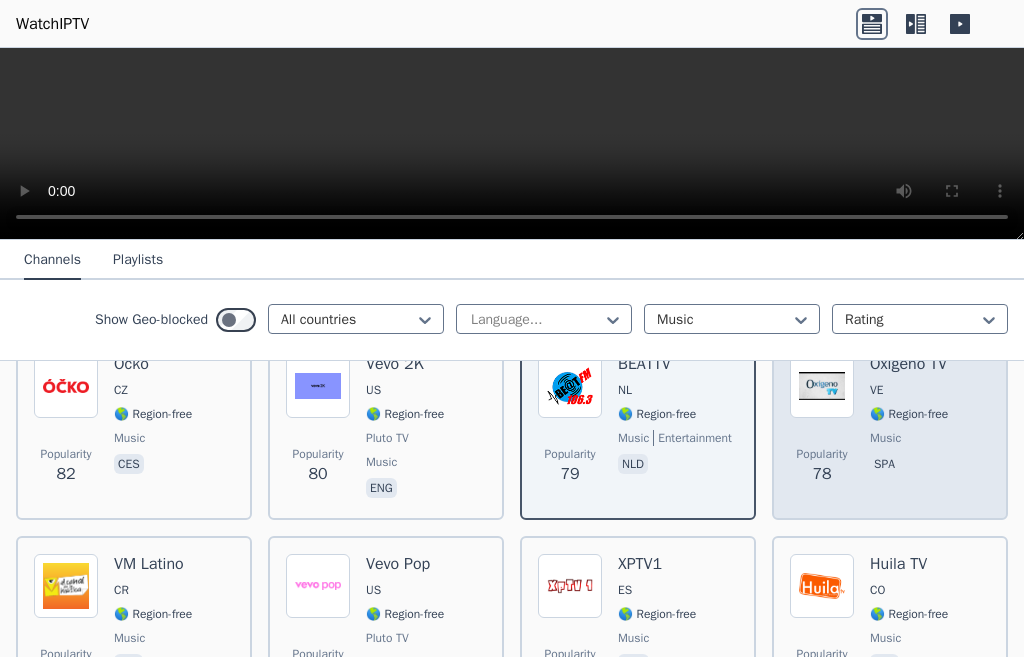 click on "music" at bounding box center [885, 438] 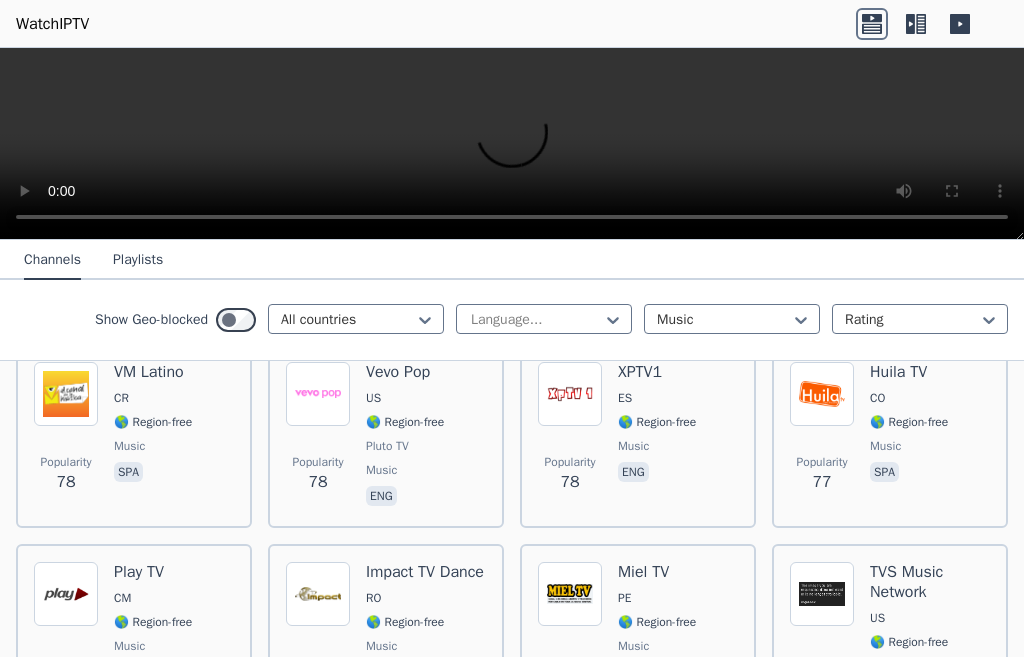 scroll, scrollTop: 4740, scrollLeft: 0, axis: vertical 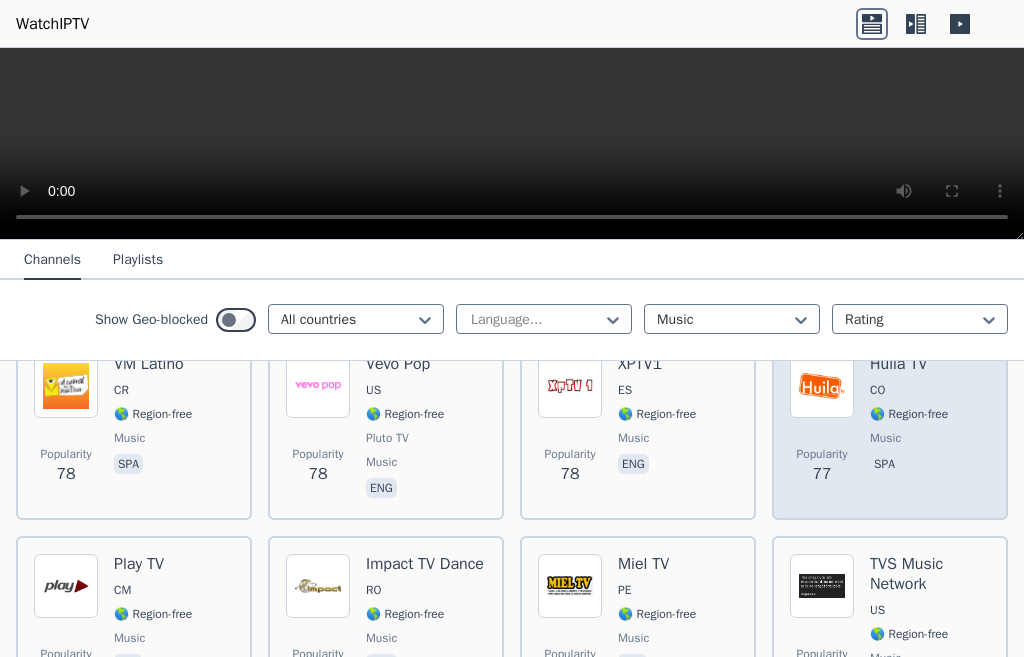 click on "music" at bounding box center (885, 438) 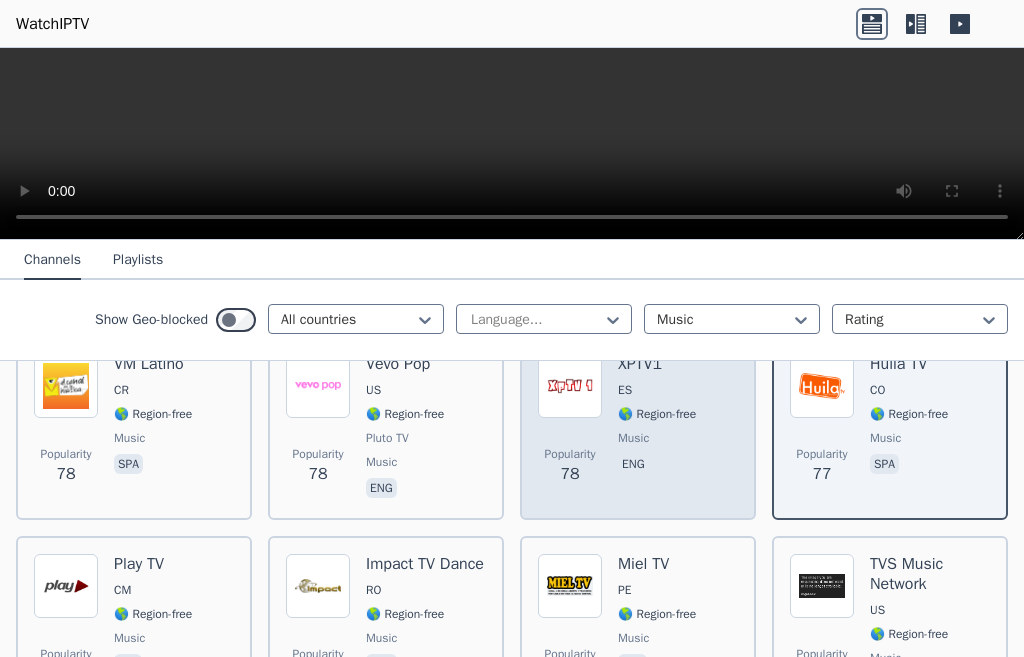 click on "XPTV1 ES 🌎 Region-free music eng" at bounding box center (657, 428) 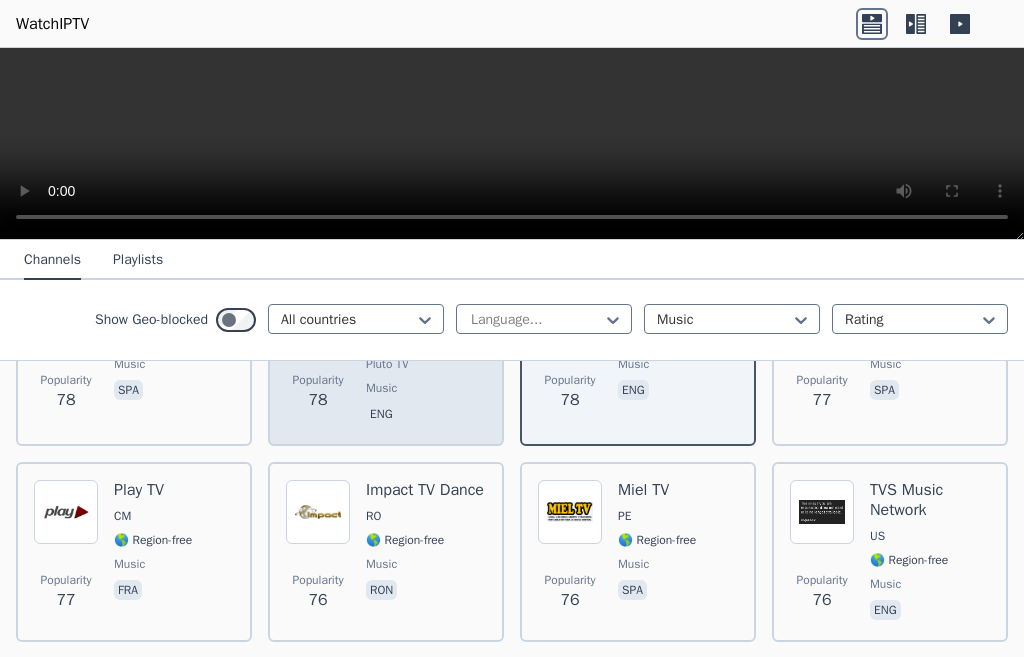 scroll, scrollTop: 4940, scrollLeft: 0, axis: vertical 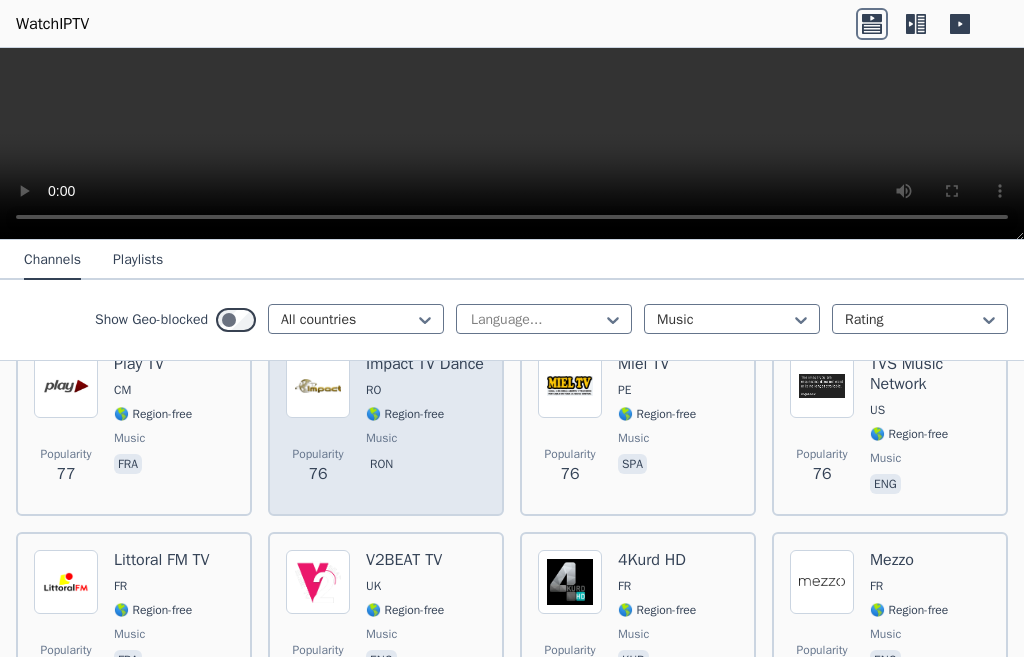 click on "🌎 Region-free" at bounding box center (405, 414) 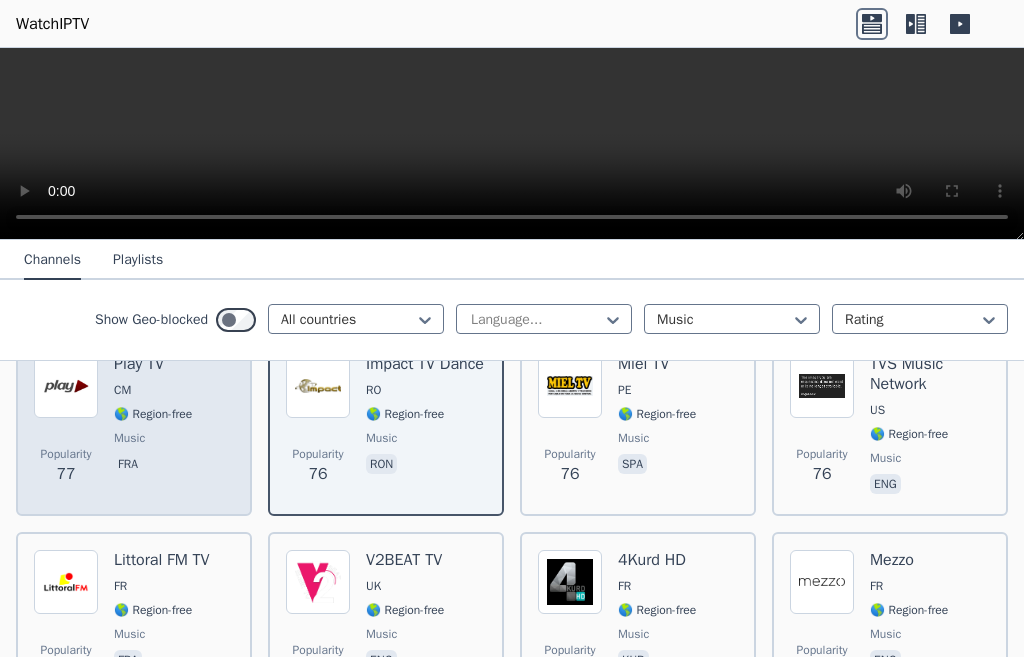 click on "🌎 Region-free" at bounding box center [153, 414] 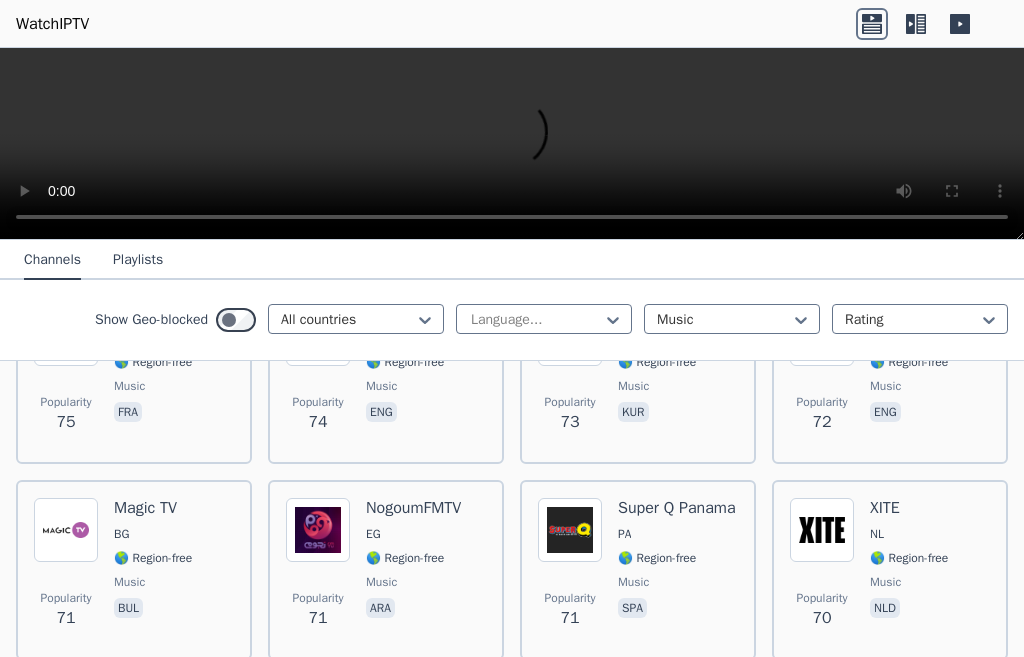 scroll, scrollTop: 5140, scrollLeft: 0, axis: vertical 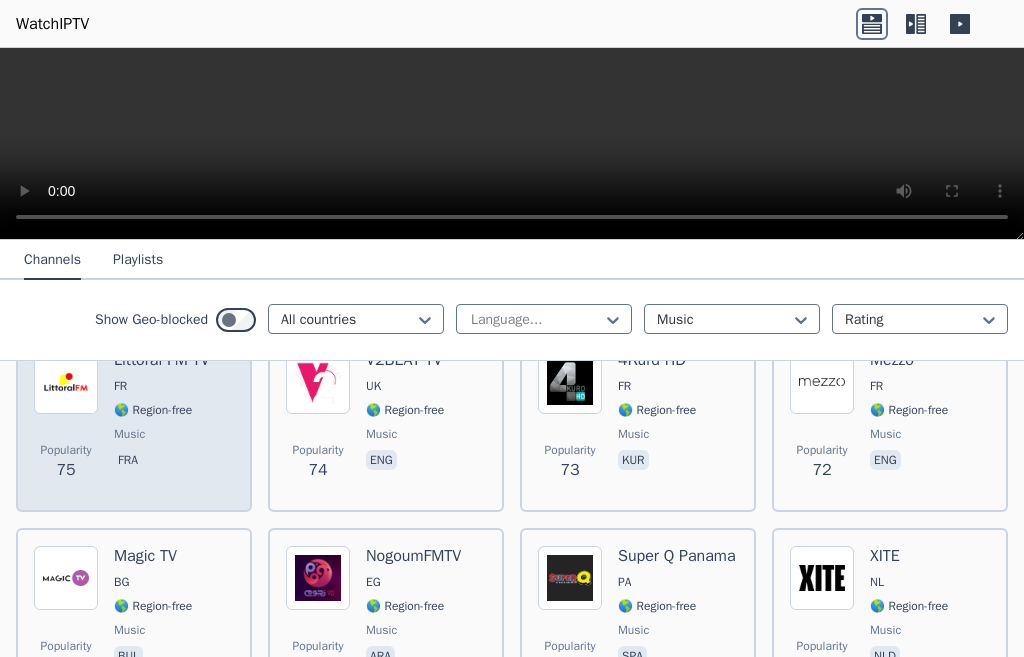 click on "music" at bounding box center [162, 434] 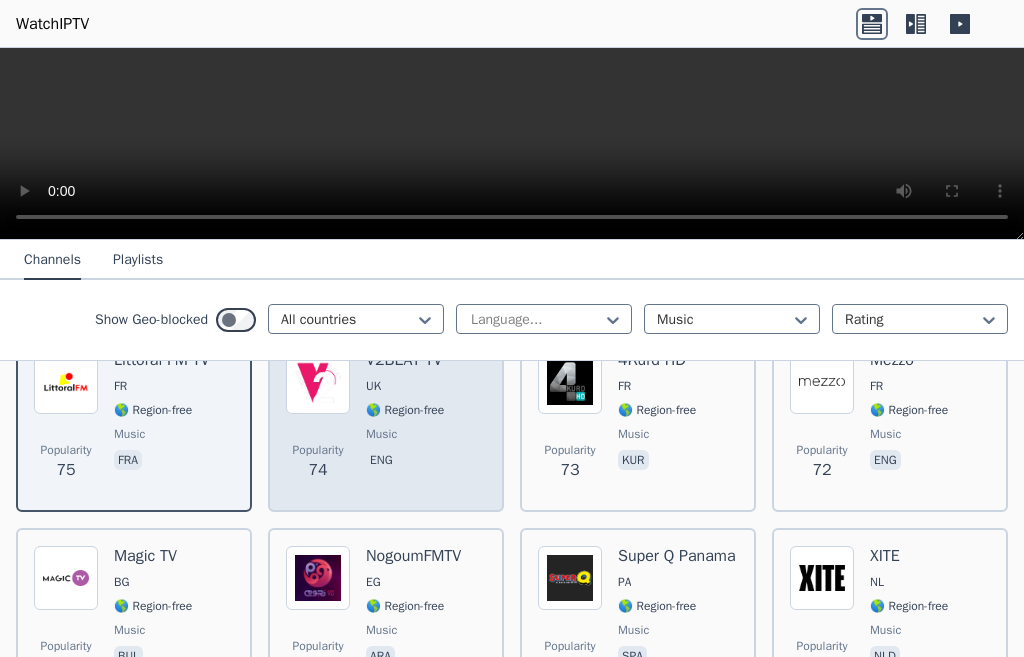 click on "V2BEAT TV UK 🌎 Region-free music eng" at bounding box center [405, 422] 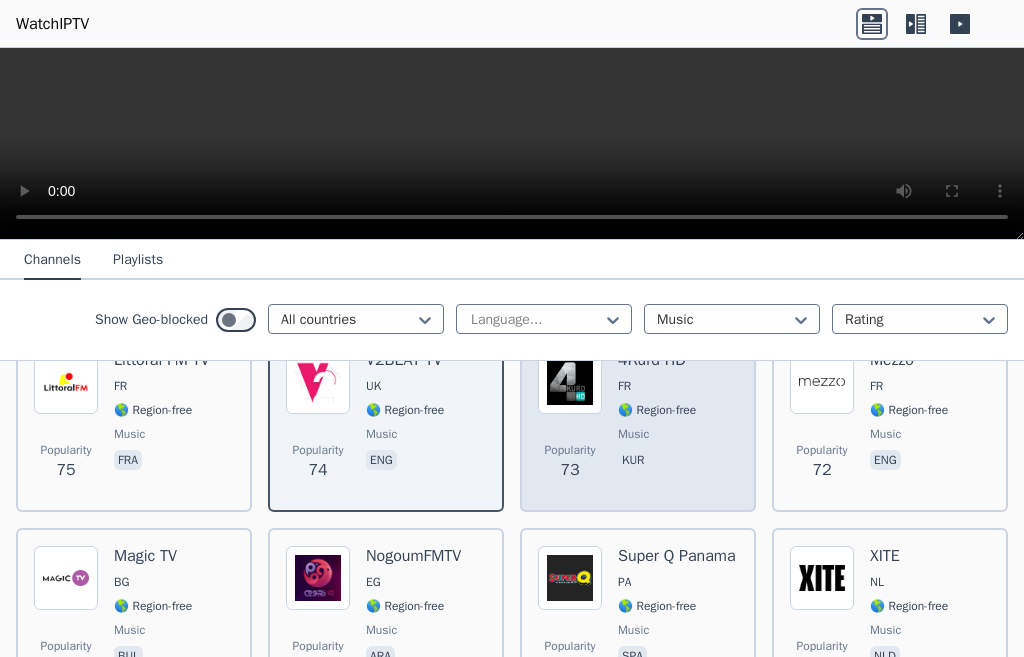 click on "Popularity 73 4Kurd HD FR 🌎 Region-free music kur" at bounding box center [638, 422] 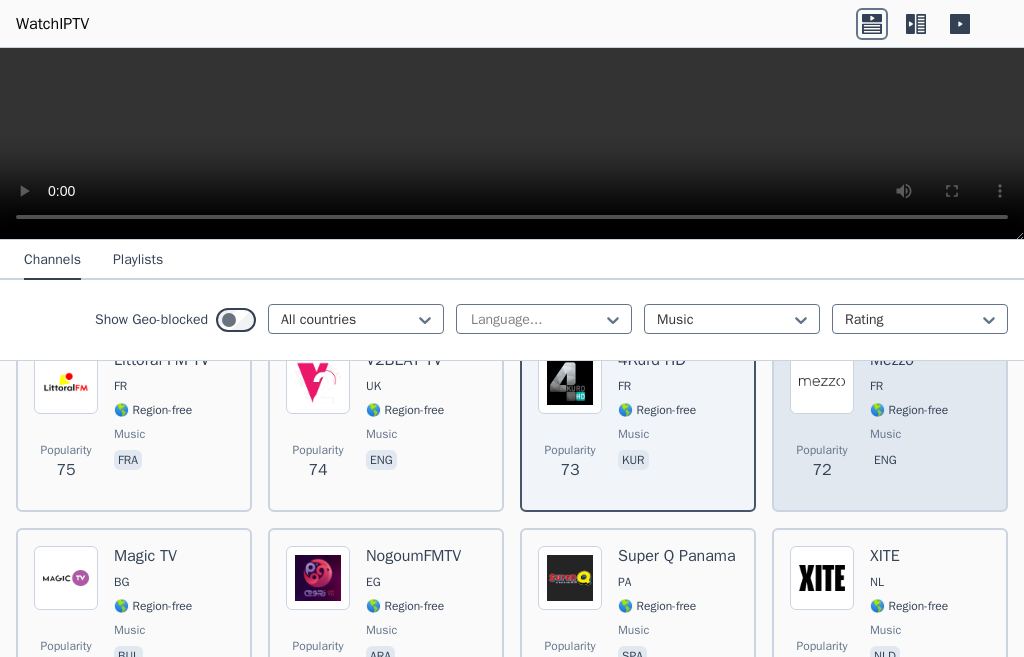 click on "Popularity 72" at bounding box center (822, 422) 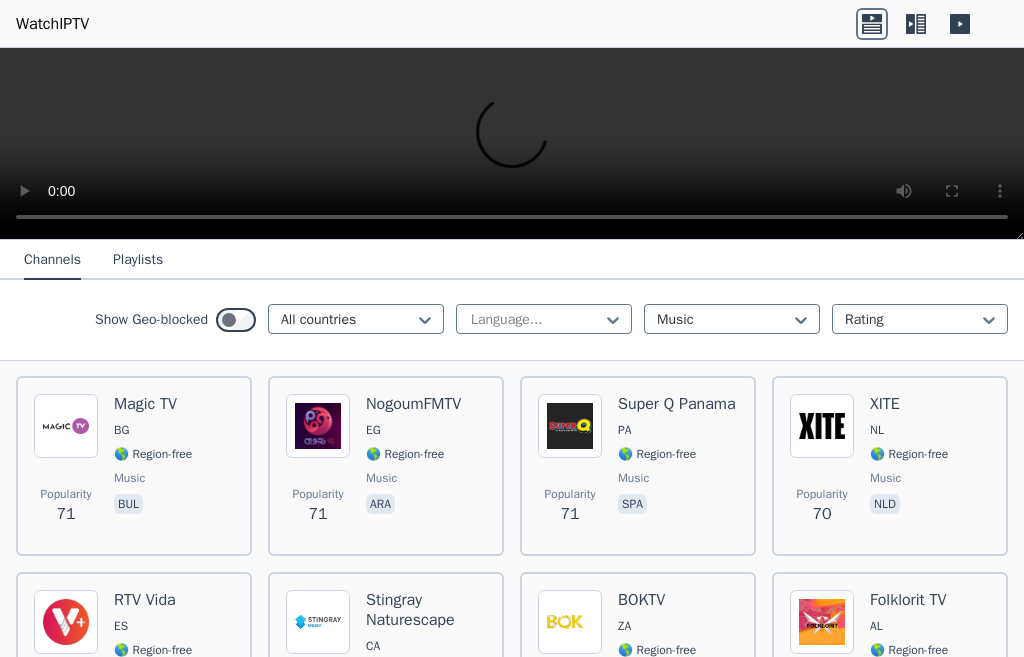 scroll, scrollTop: 5340, scrollLeft: 0, axis: vertical 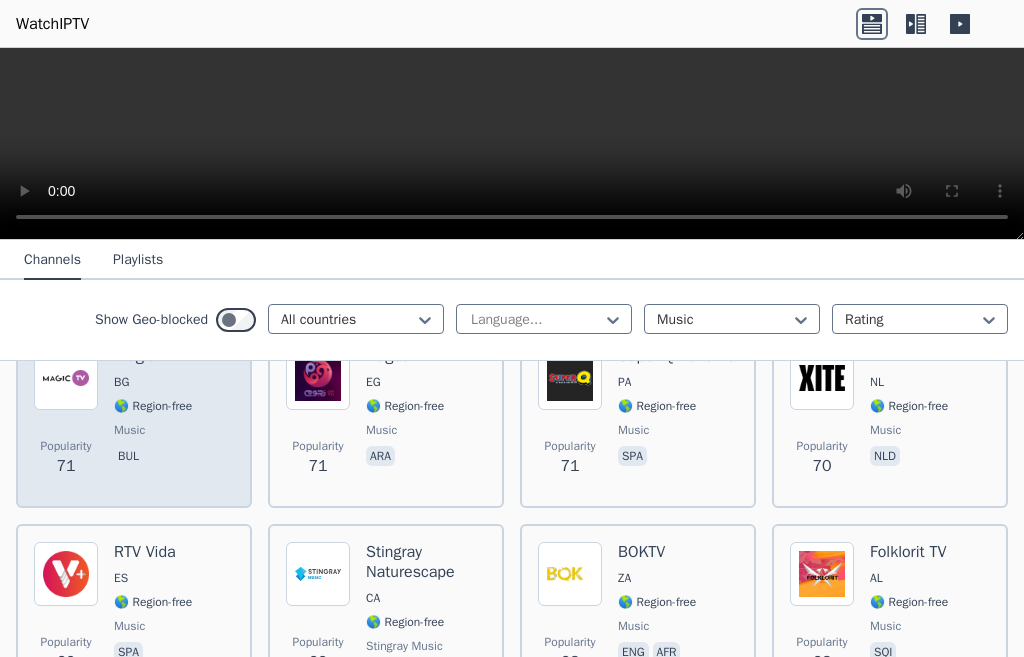 click on "music" at bounding box center (129, 430) 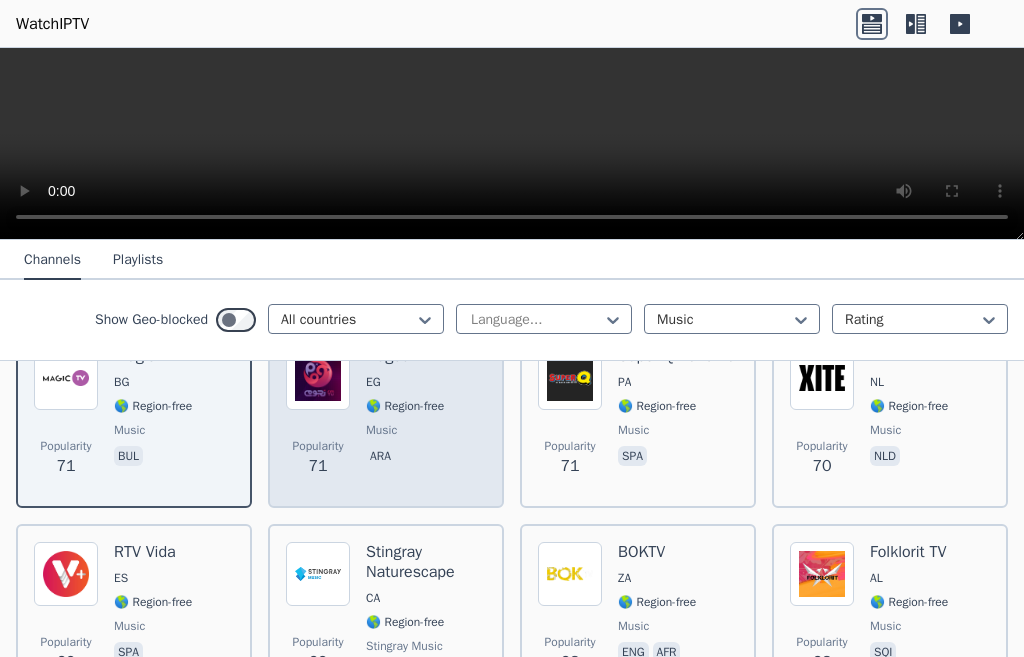 click on "music" at bounding box center [381, 430] 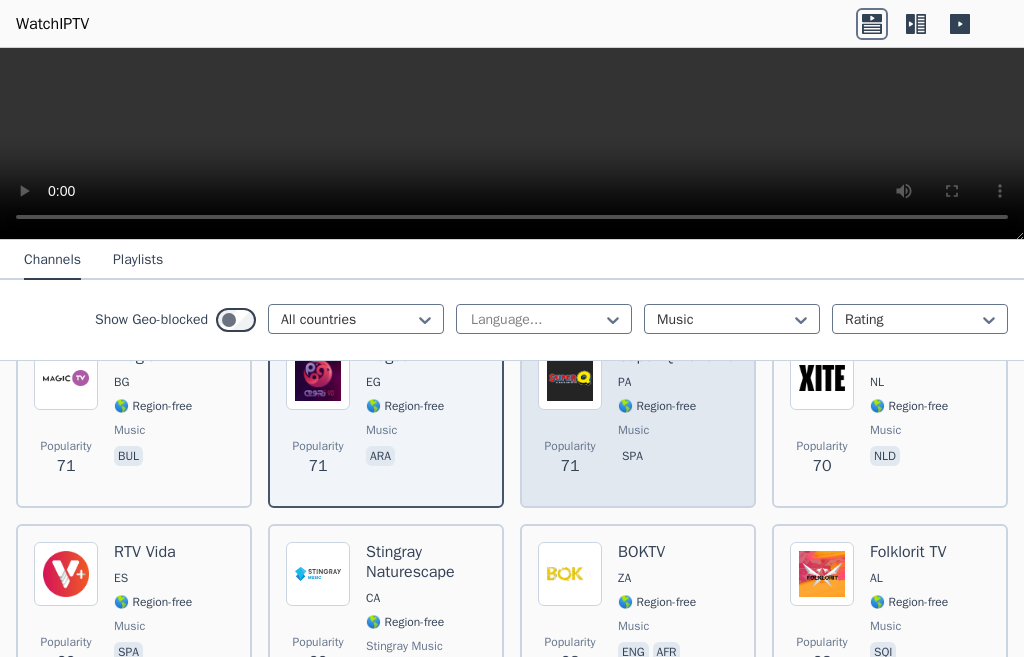 click on "Super Q Panama PA 🌎 Region-free music spa" at bounding box center (677, 418) 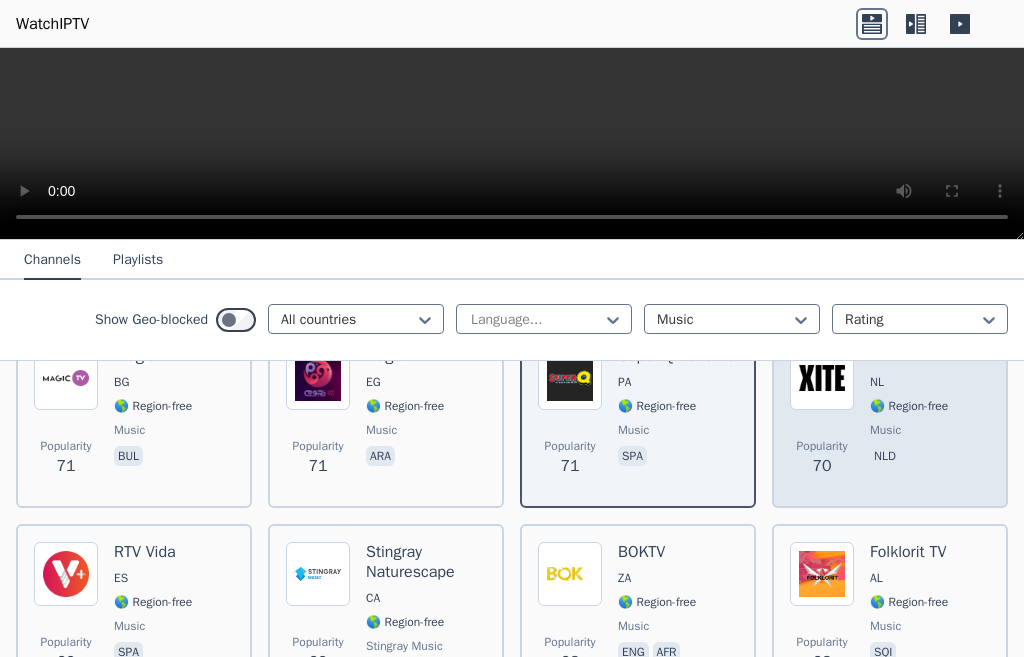 click on "Popularity 70" at bounding box center [822, 458] 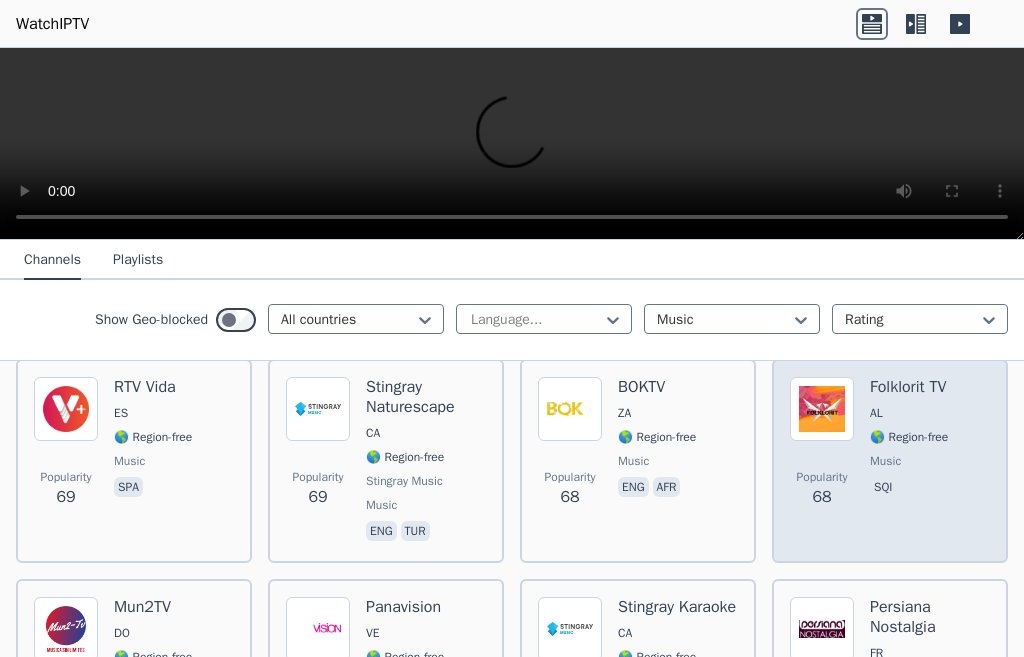 scroll, scrollTop: 5540, scrollLeft: 0, axis: vertical 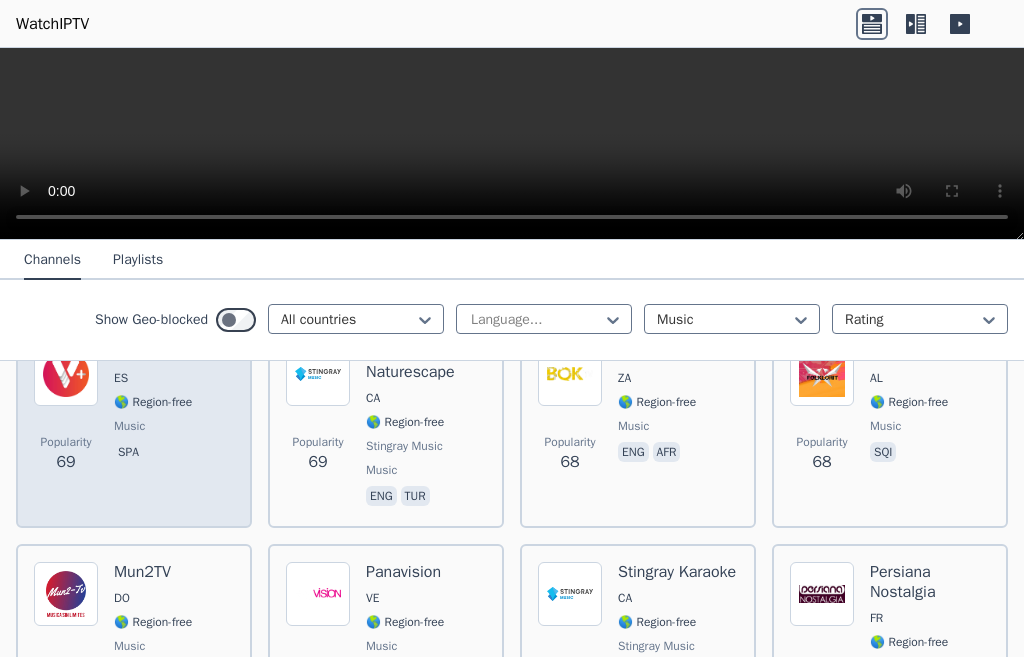 click on "music" at bounding box center [129, 426] 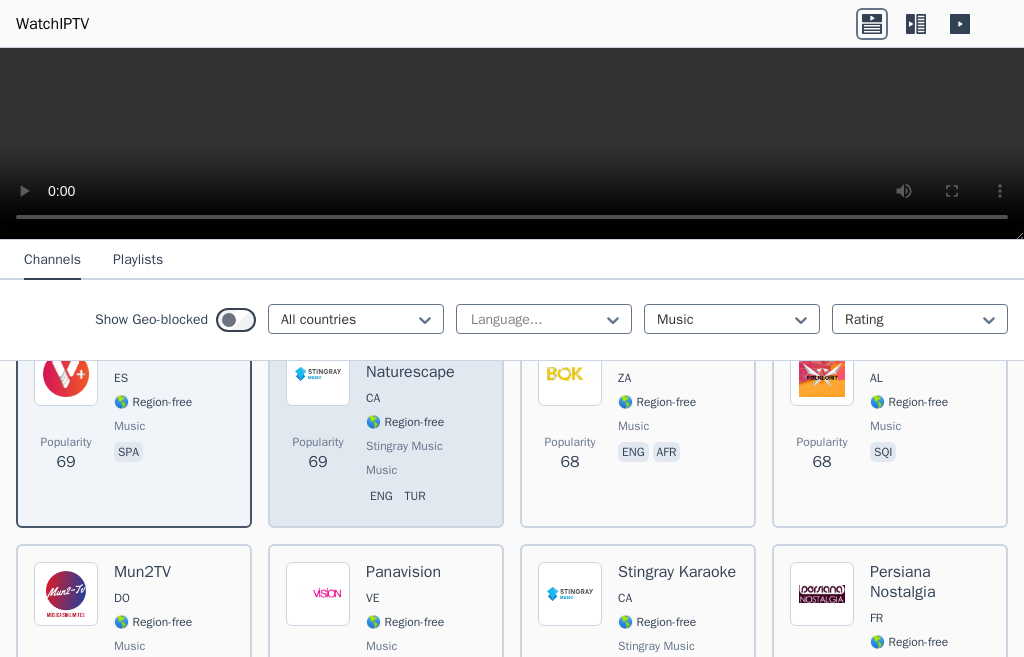 click on "🌎 Region-free" at bounding box center (405, 422) 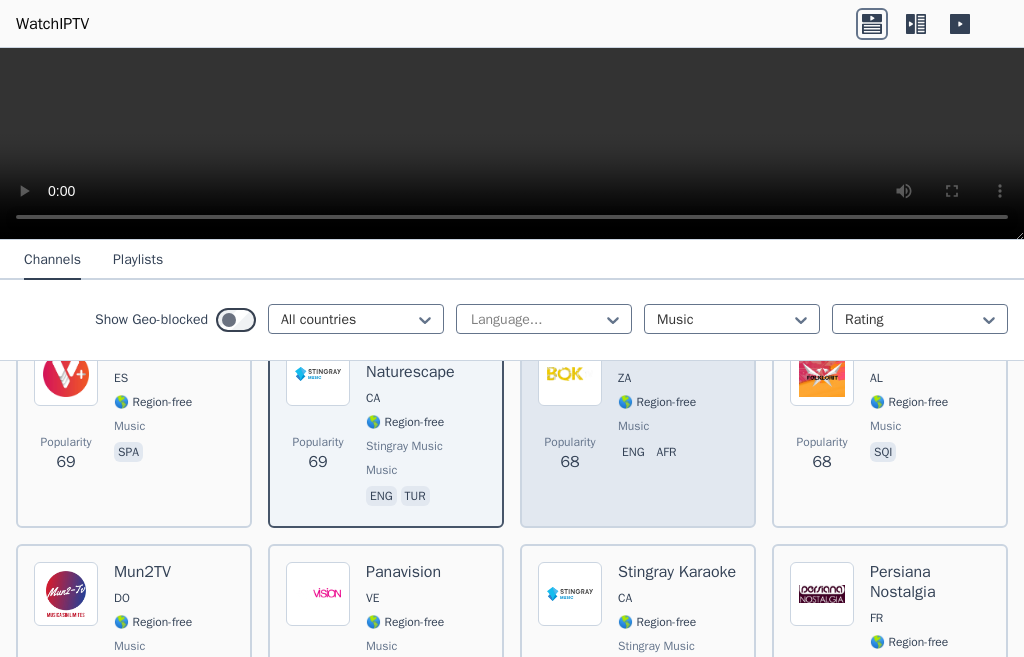 click on "Popularity 68 BOKTV ZA 🌎 Region-free music eng afr" at bounding box center (638, 426) 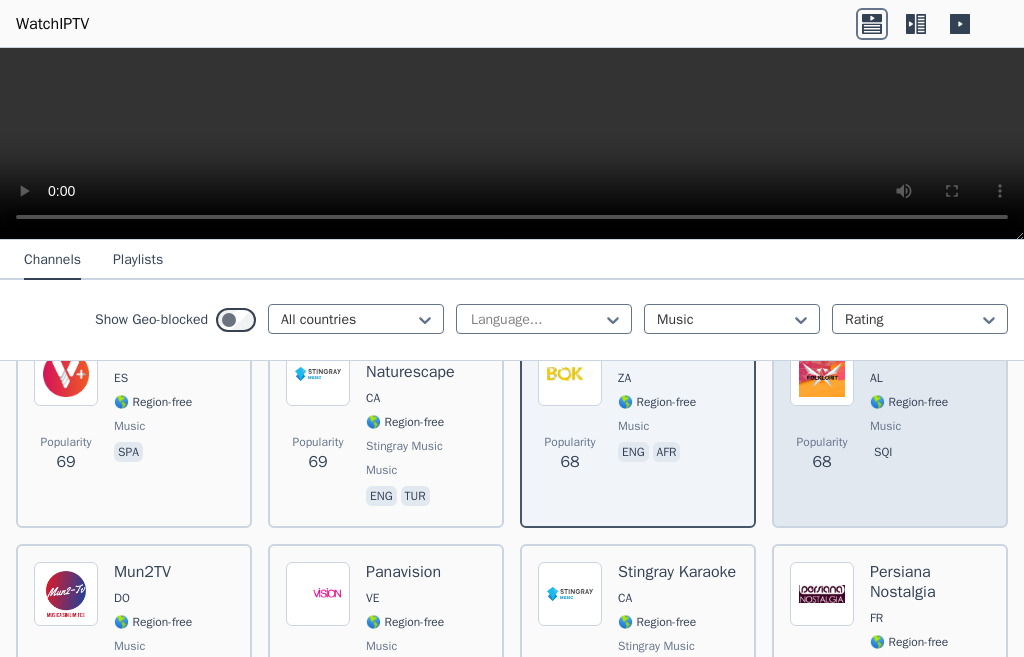 click on "music" at bounding box center [909, 426] 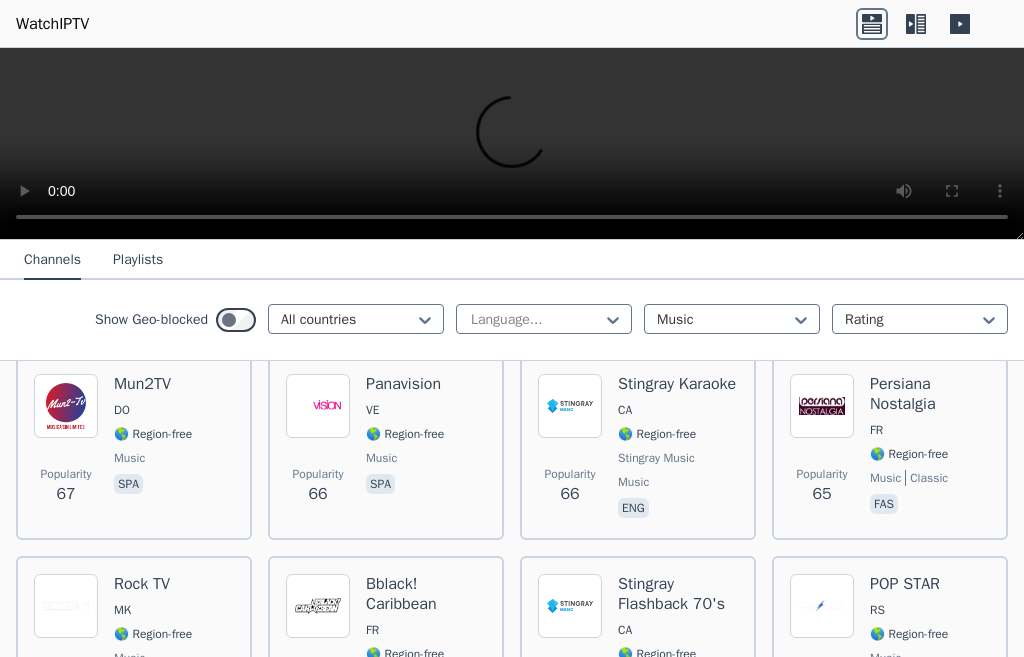 scroll, scrollTop: 5740, scrollLeft: 0, axis: vertical 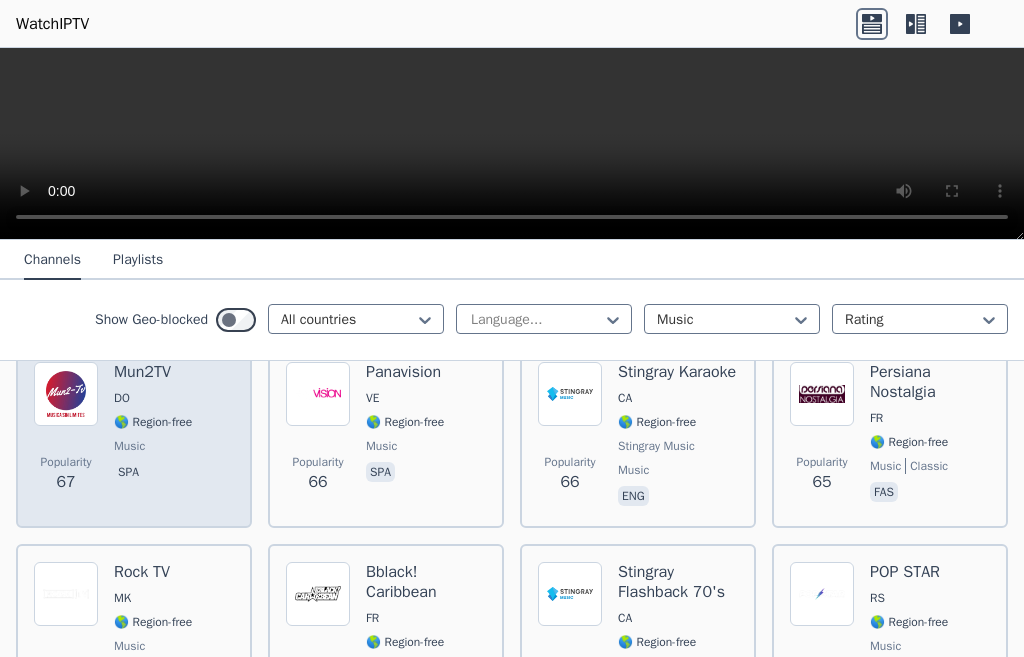 click on "Mun2TV DO 🌎 Region-free music spa" at bounding box center [153, 436] 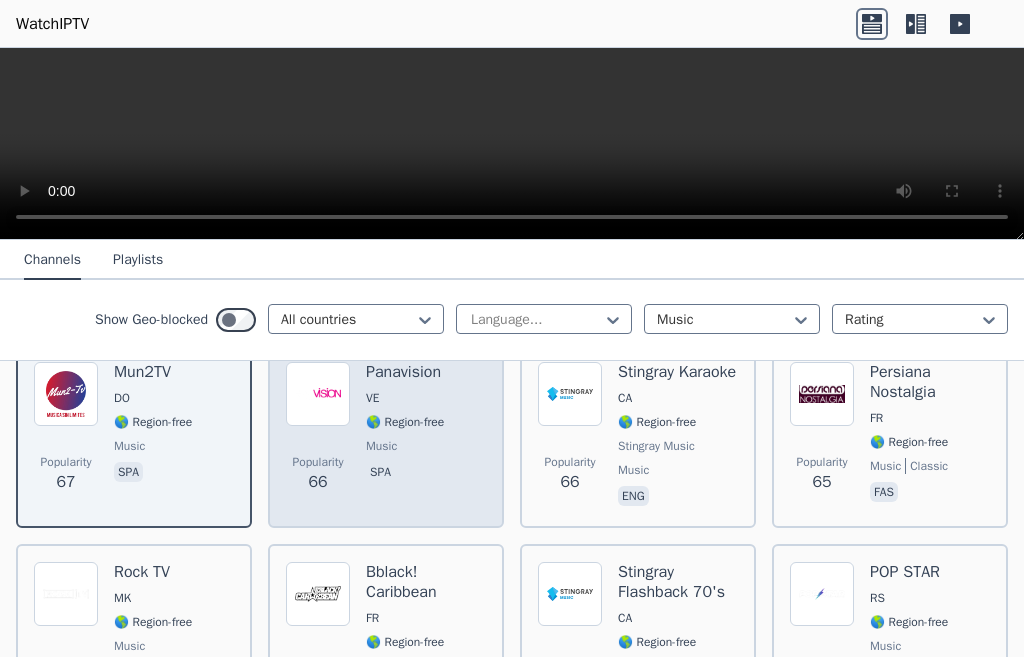 click on "Panavision VE 🌎 Region-free music spa" at bounding box center [405, 436] 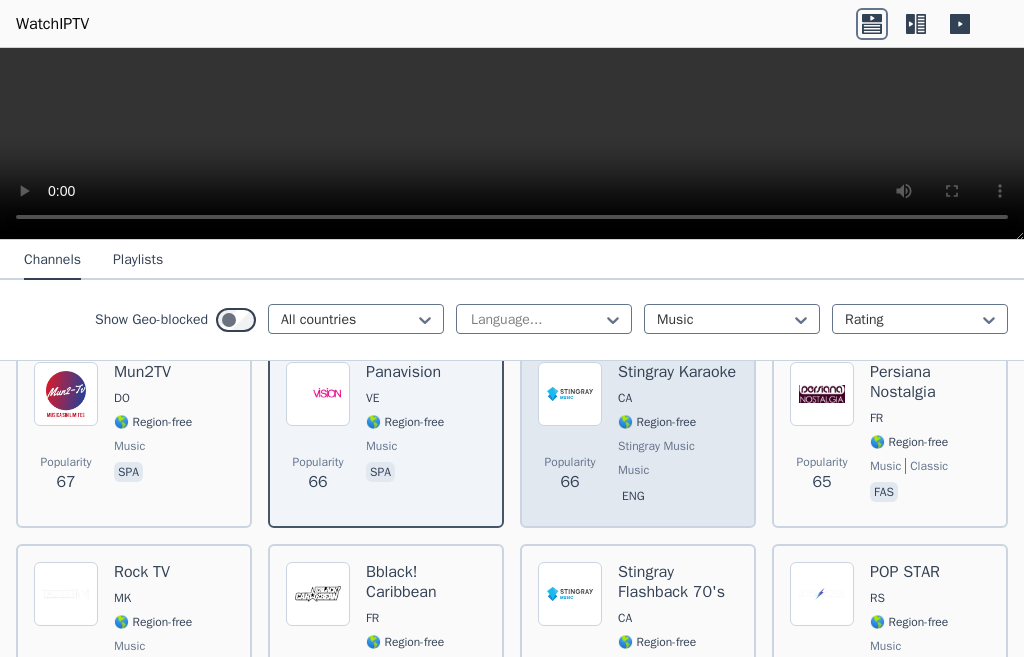 click on "Popularity 66 Stingray Karaoke CA 🌎 Region-free Stingray Music music eng" at bounding box center [638, 436] 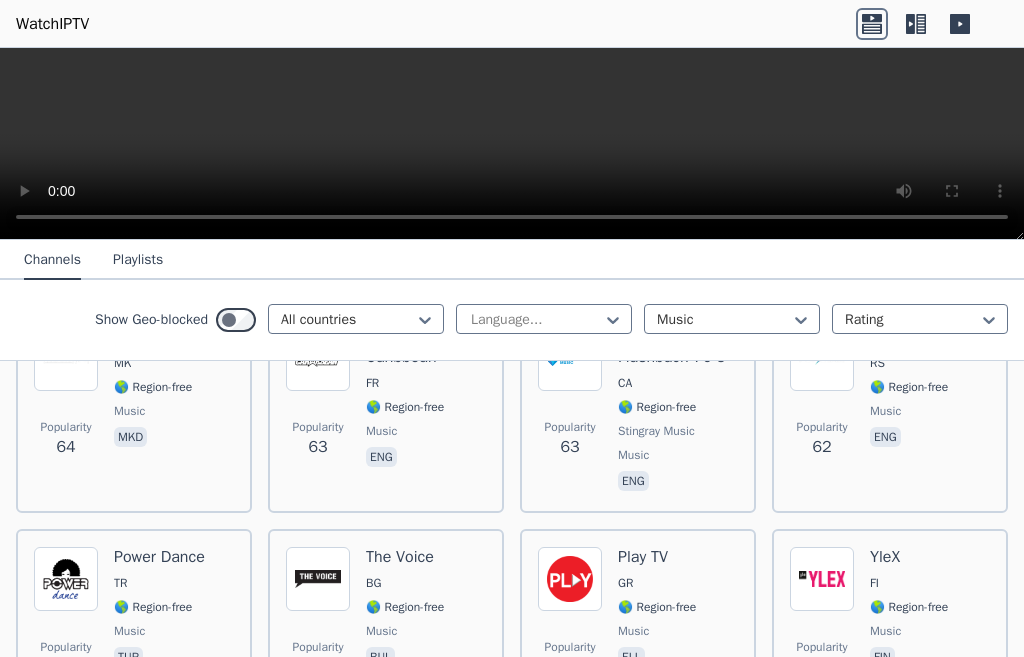 scroll, scrollTop: 5940, scrollLeft: 0, axis: vertical 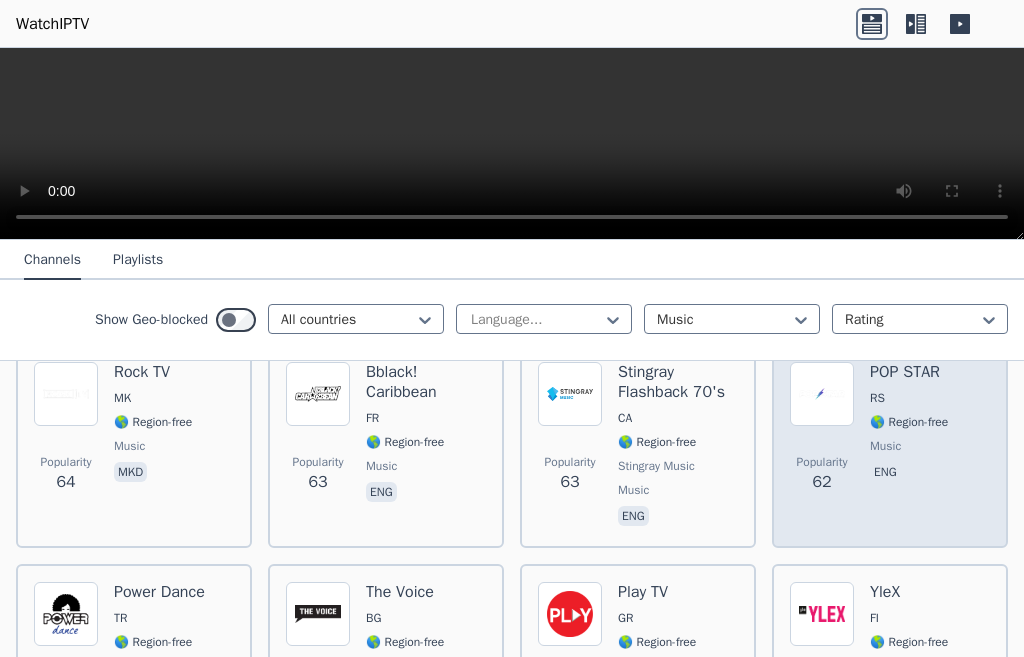 click on "music" at bounding box center (885, 446) 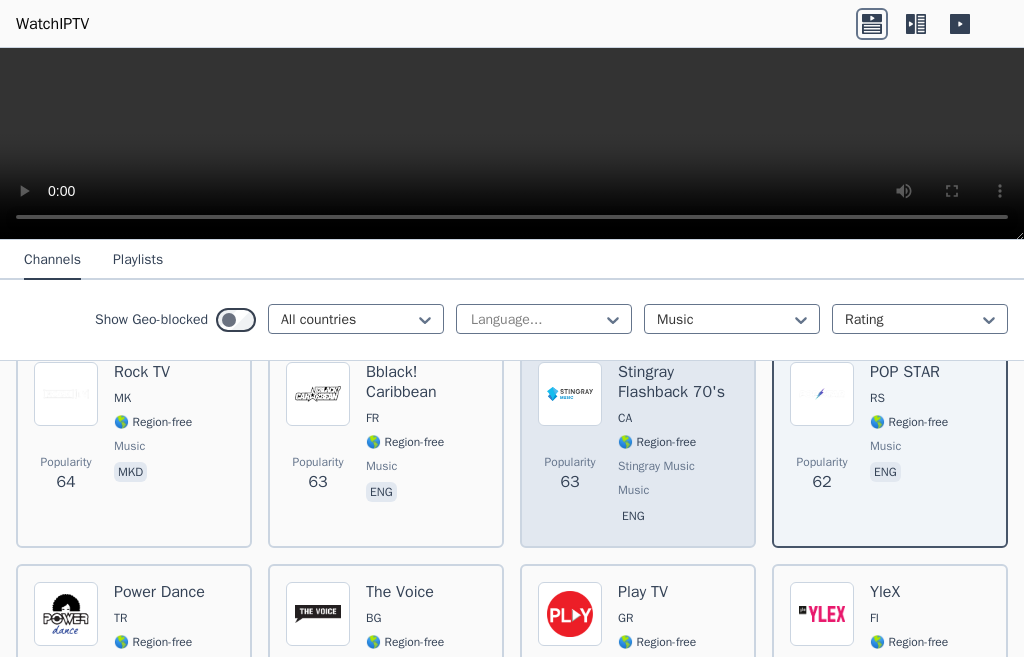 click on "Stingray Music" at bounding box center (656, 466) 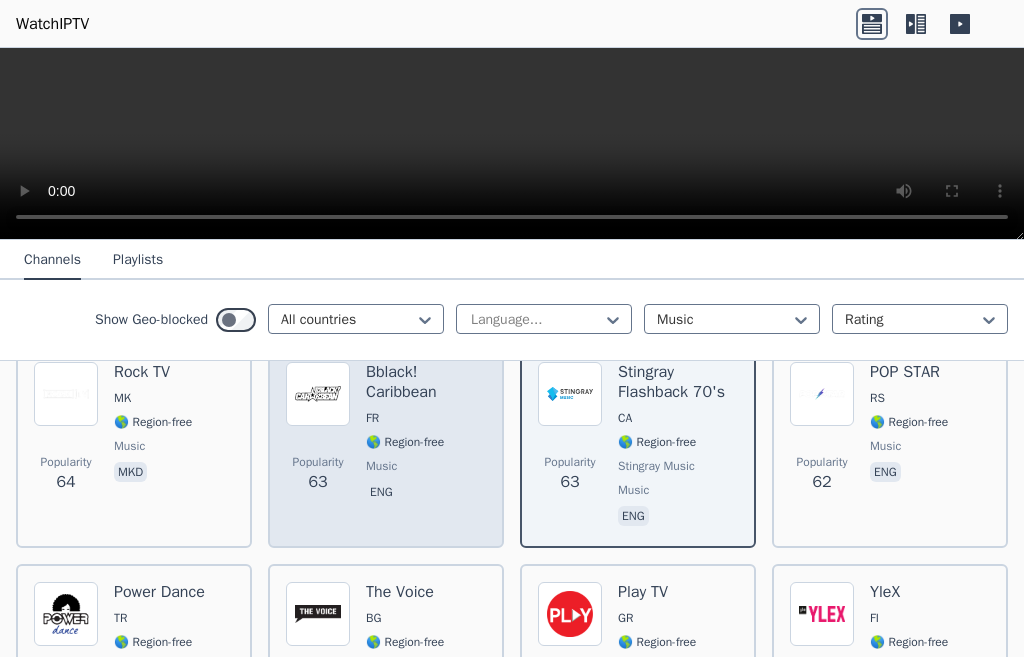 click on "🌎 Region-free" at bounding box center (405, 442) 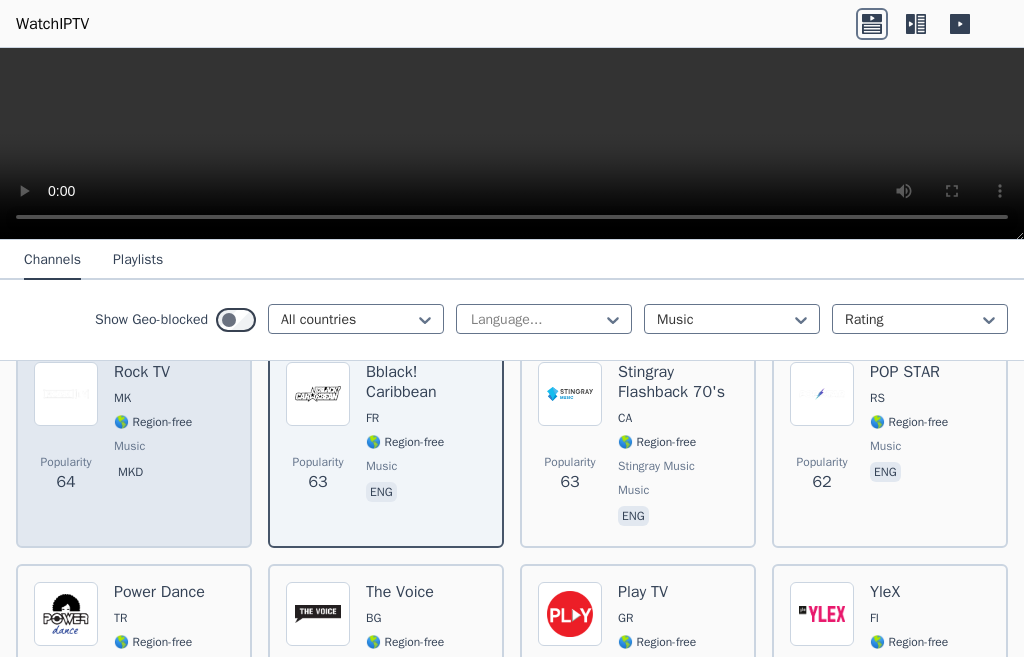 click on "Rock TV MK 🌎 Region-free music mkd" at bounding box center (153, 446) 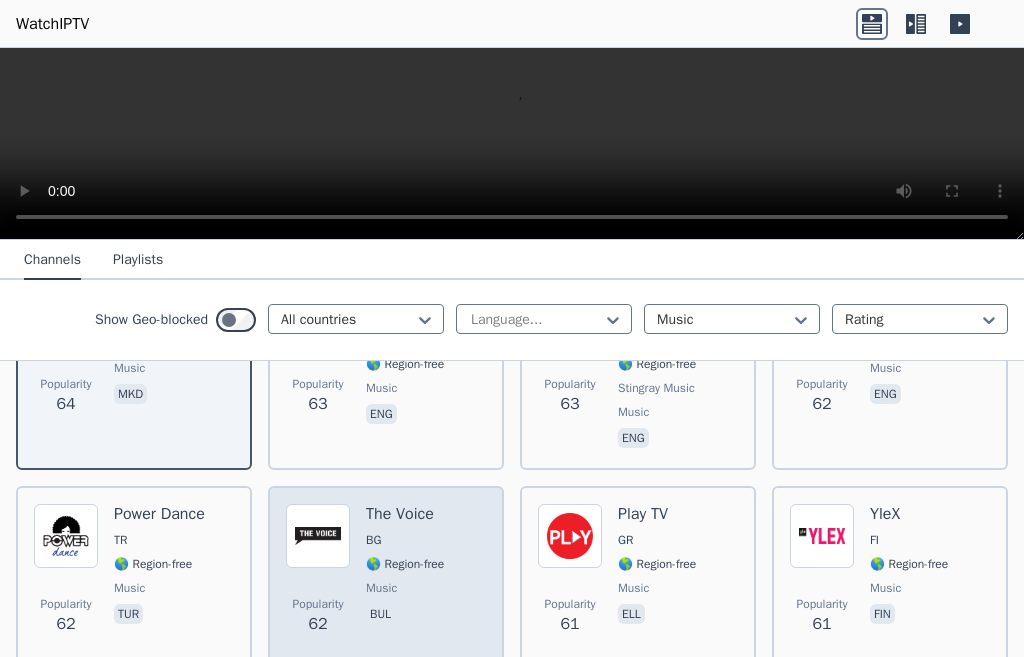 scroll, scrollTop: 6140, scrollLeft: 0, axis: vertical 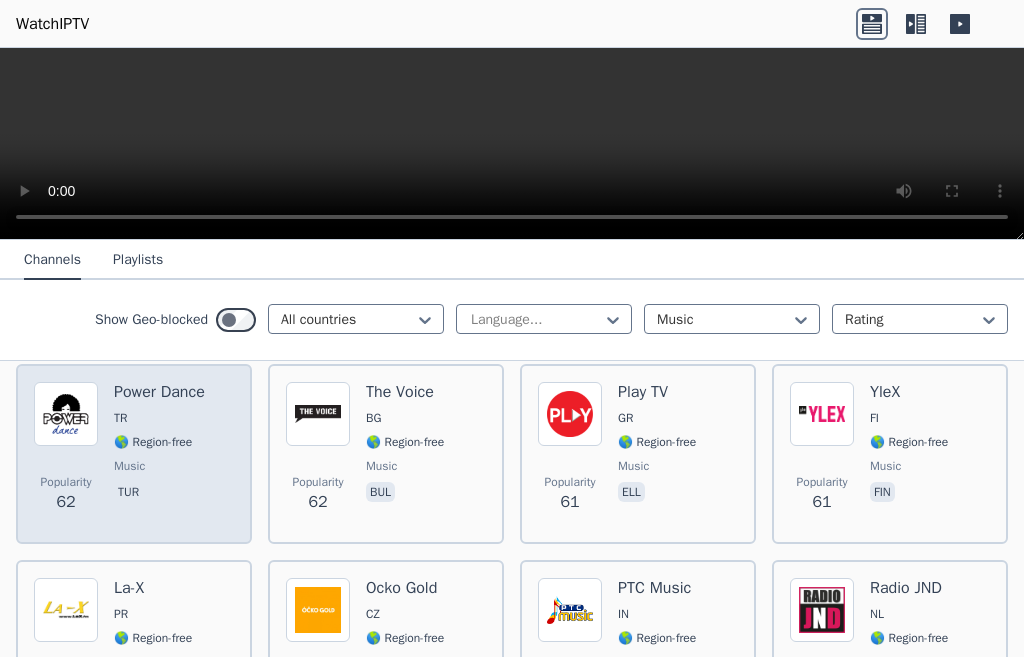click on "Popularity 62 Power Dance TR 🌎 Region-free music tur" at bounding box center (134, 454) 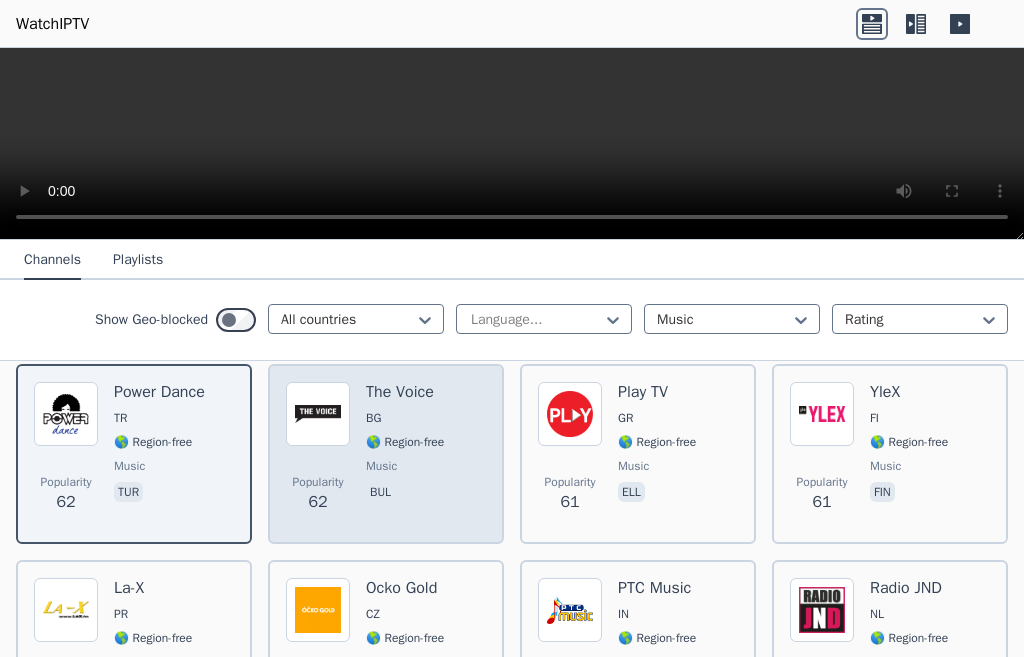 click on "The Voice BG 🌎 Region-free music bul" at bounding box center [405, 454] 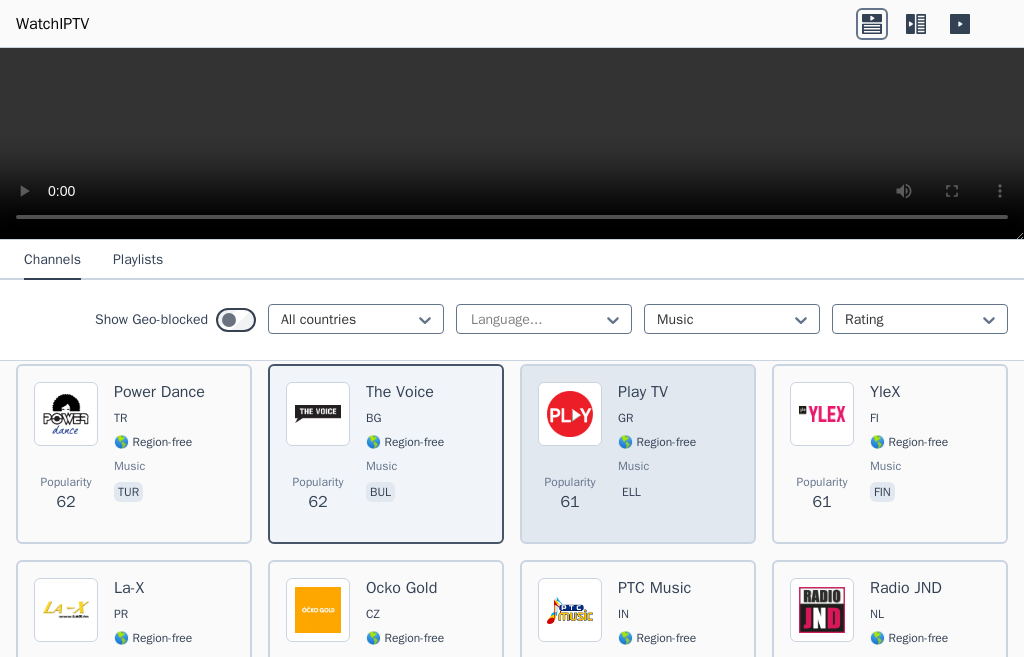 click on "music" at bounding box center [633, 466] 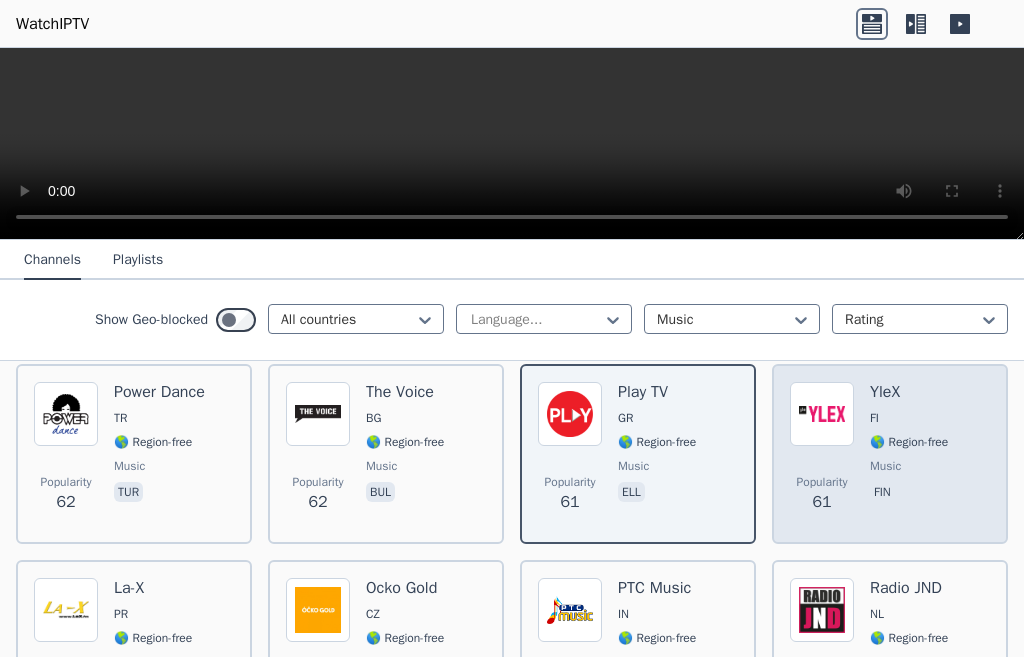 click on "Popularity 61 YleX FI 🌎 Region-free music fin" at bounding box center (890, 454) 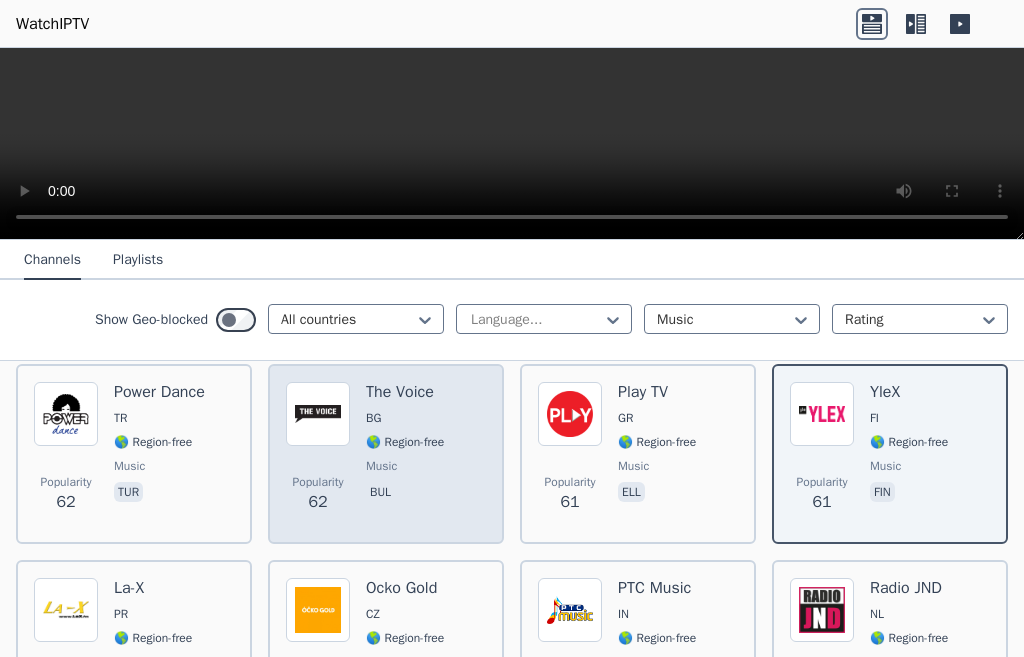 click on "Popularity 62 The Voice BG 🌎 Region-free music bul" at bounding box center [386, 454] 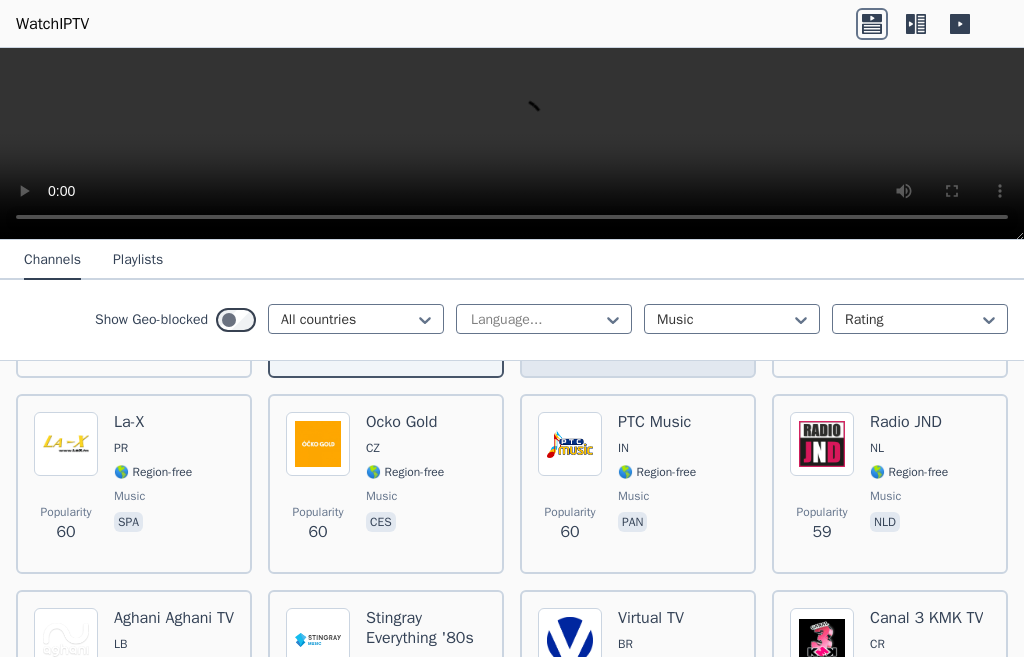 scroll, scrollTop: 6340, scrollLeft: 0, axis: vertical 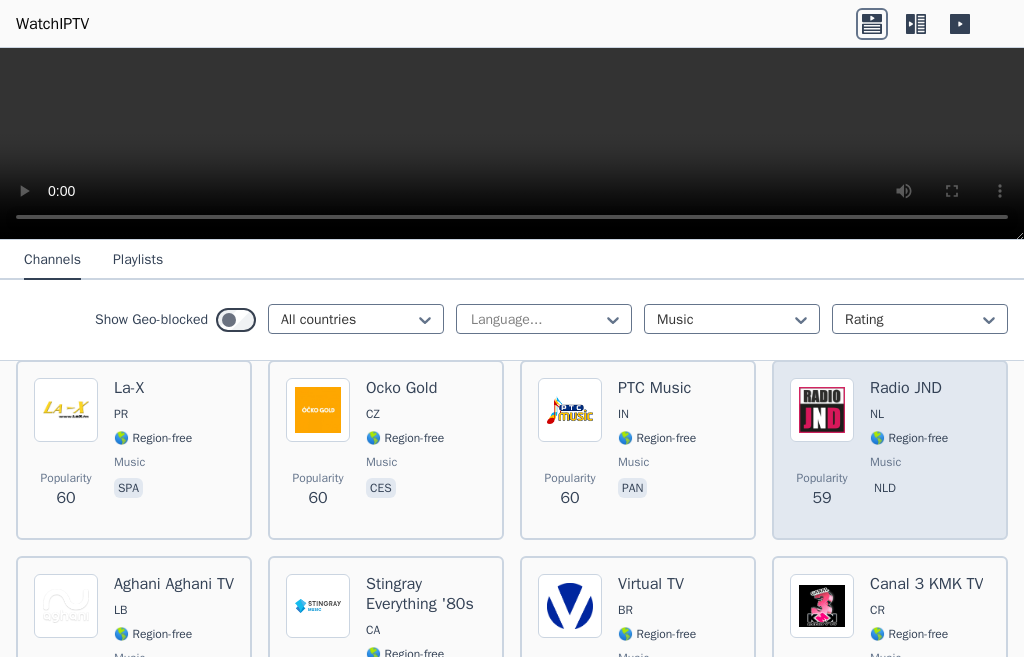 click on "🌎 Region-free" at bounding box center (909, 438) 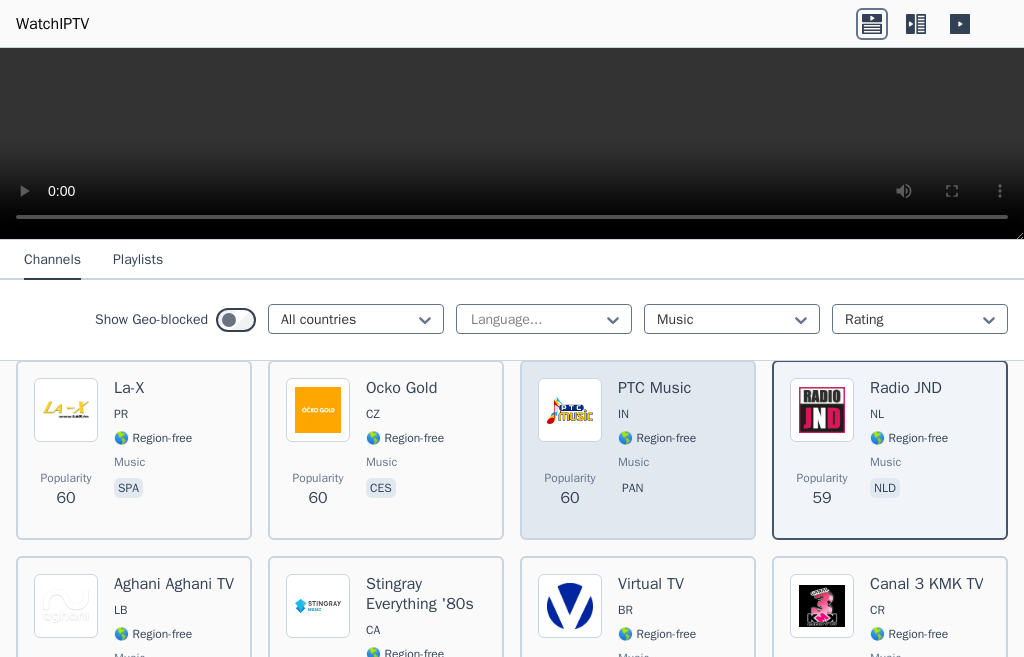 click on "music" at bounding box center (633, 462) 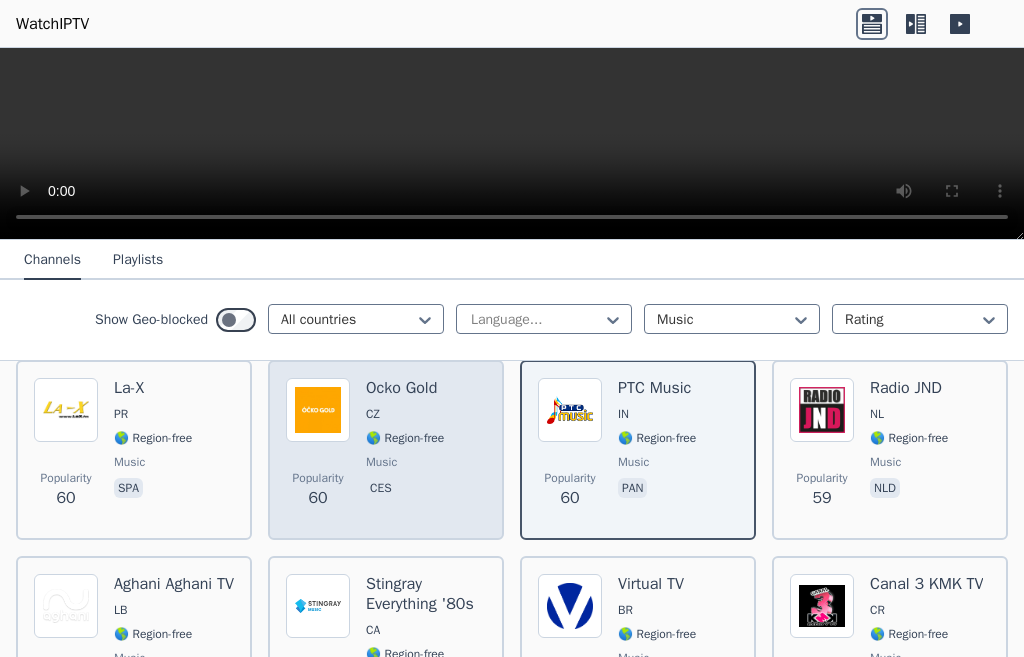 click on "Ocko Gold CZ 🌎 Region-free music ces" at bounding box center [405, 450] 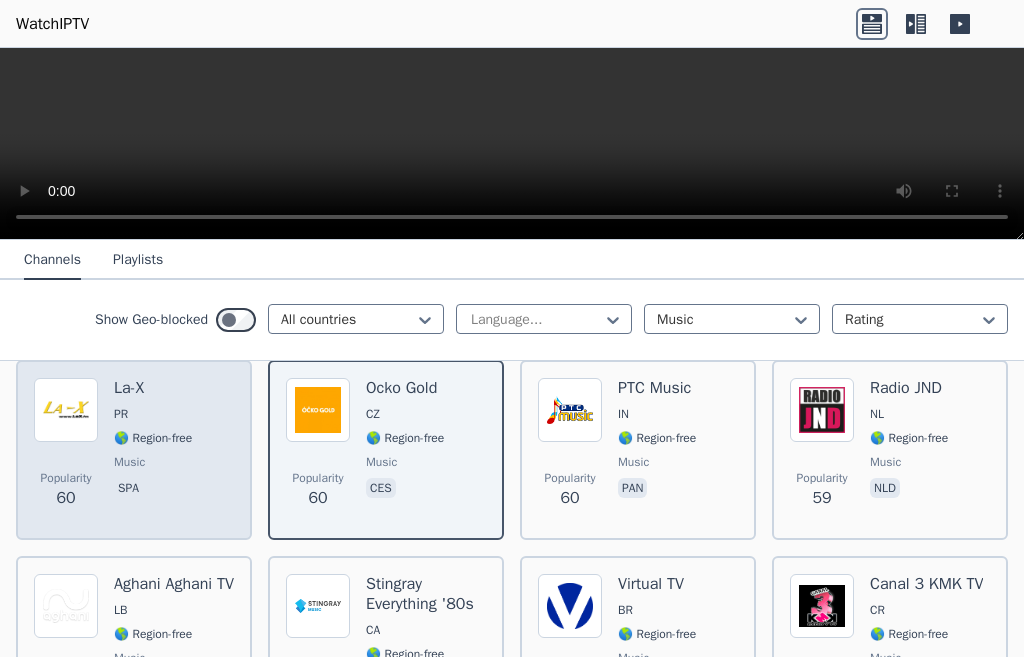 click on "La-X PR 🌎 Region-free music spa" at bounding box center (153, 450) 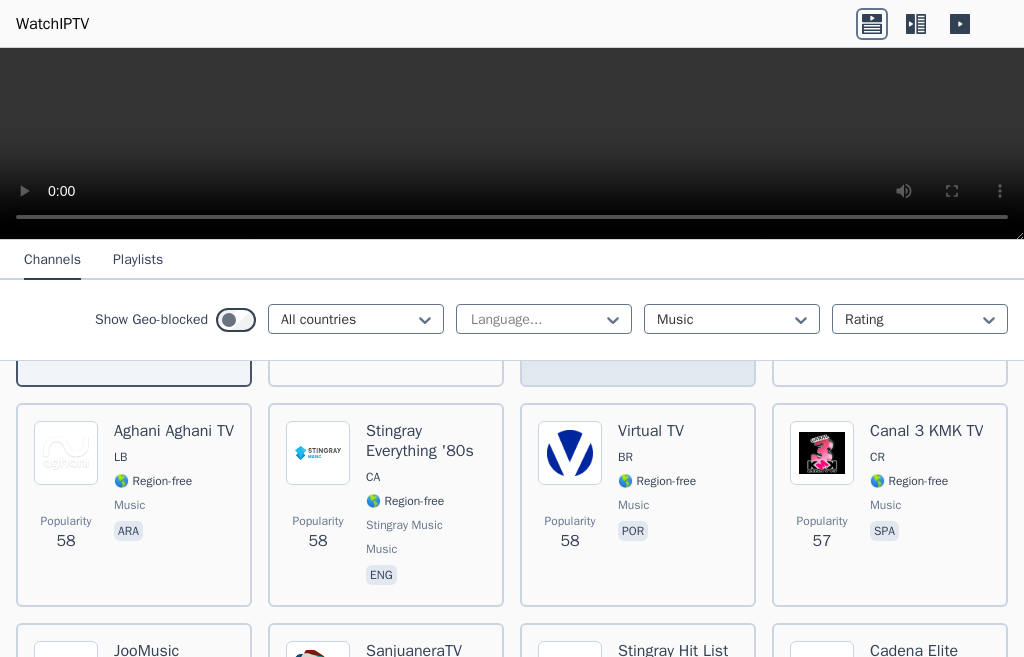 scroll, scrollTop: 6540, scrollLeft: 0, axis: vertical 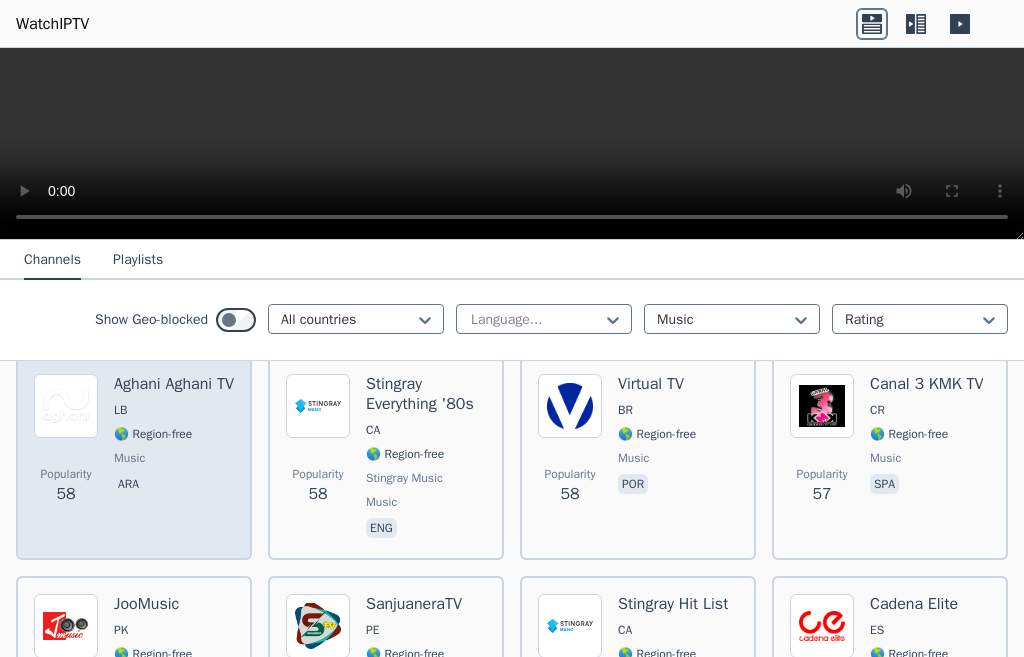 click on "Aghani Aghani TV LB 🌎 Region-free music ara" at bounding box center (174, 458) 